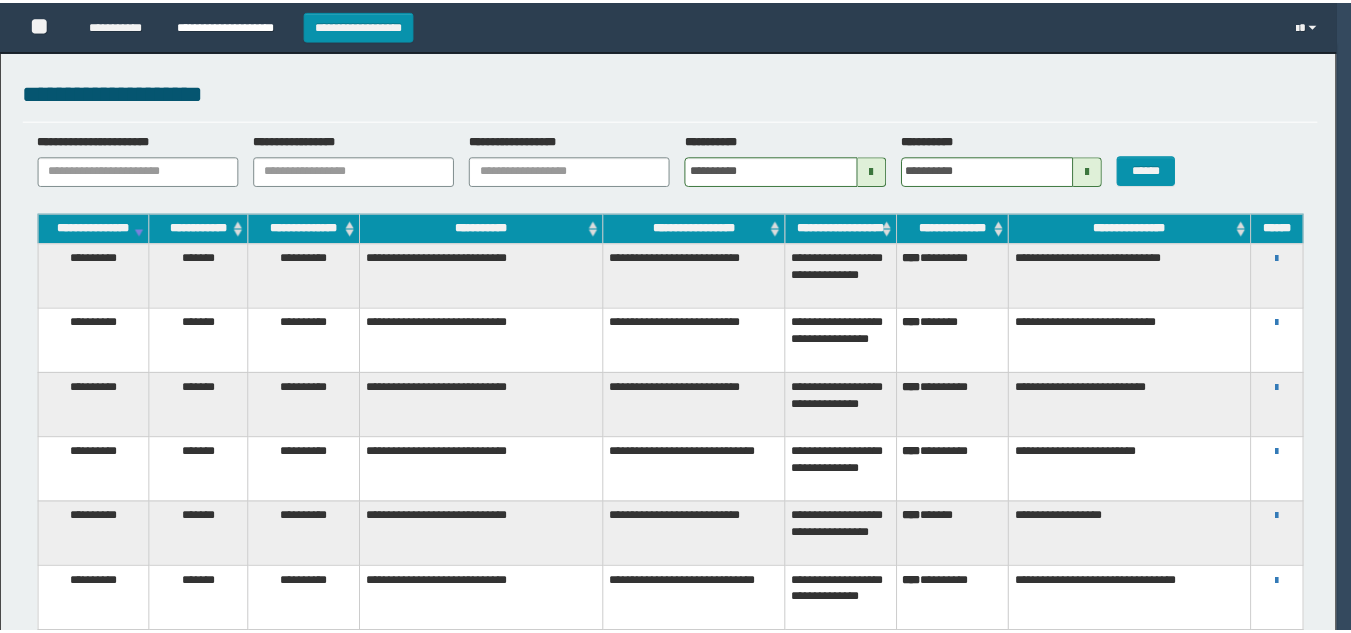 scroll, scrollTop: 0, scrollLeft: 0, axis: both 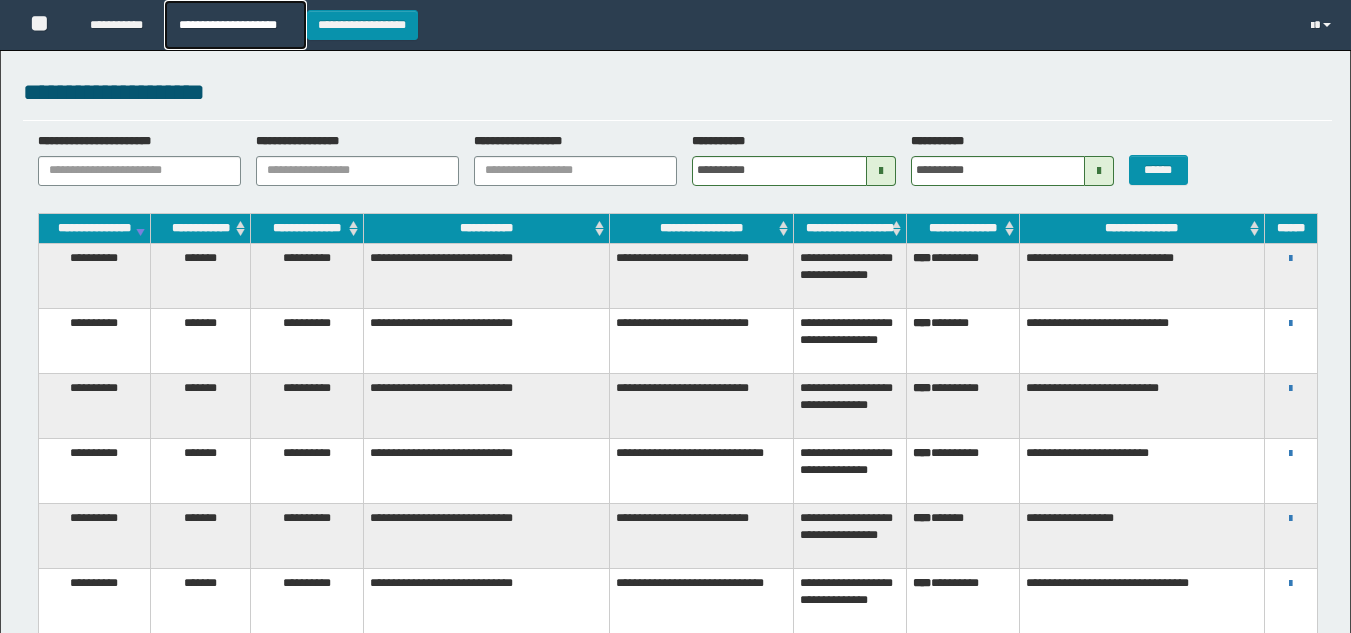 click on "**********" at bounding box center (235, 25) 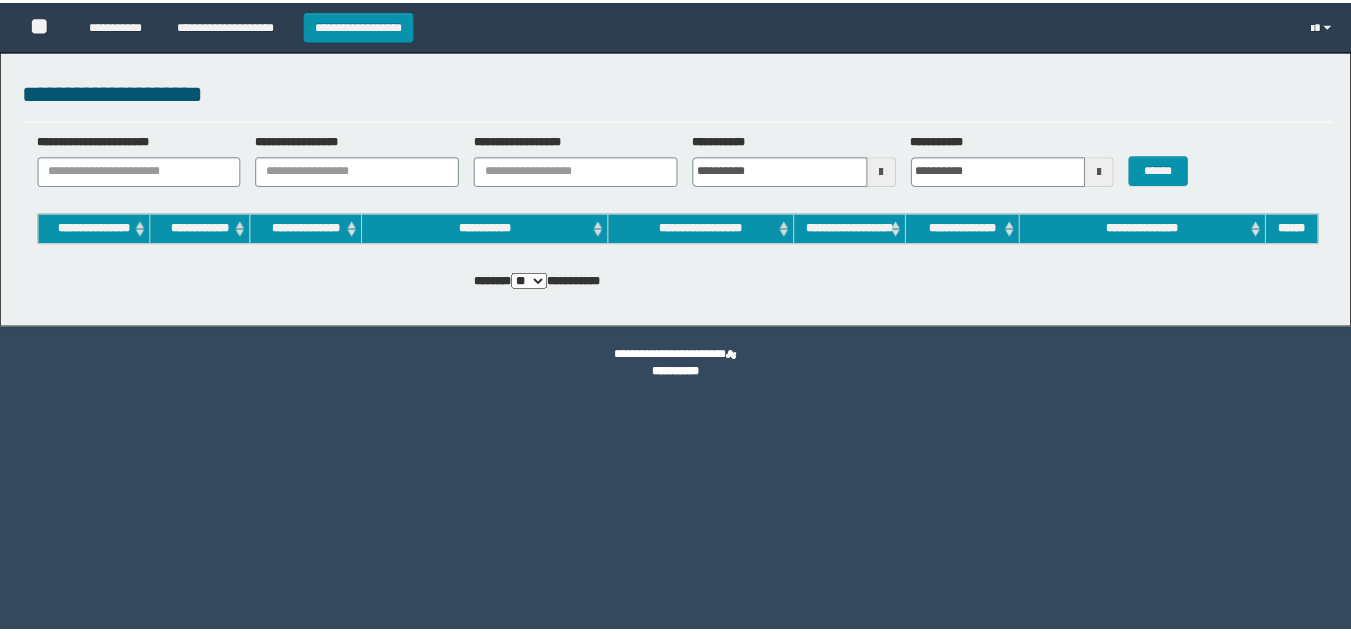 scroll, scrollTop: 0, scrollLeft: 0, axis: both 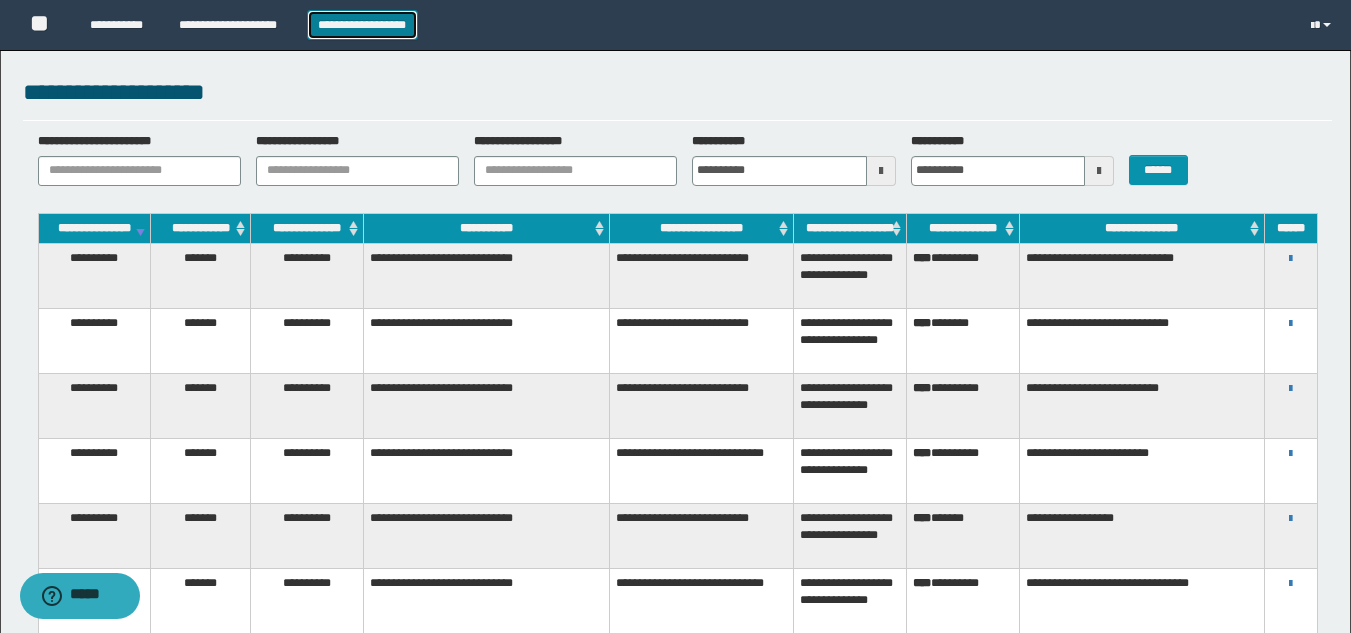 click on "**********" at bounding box center [362, 25] 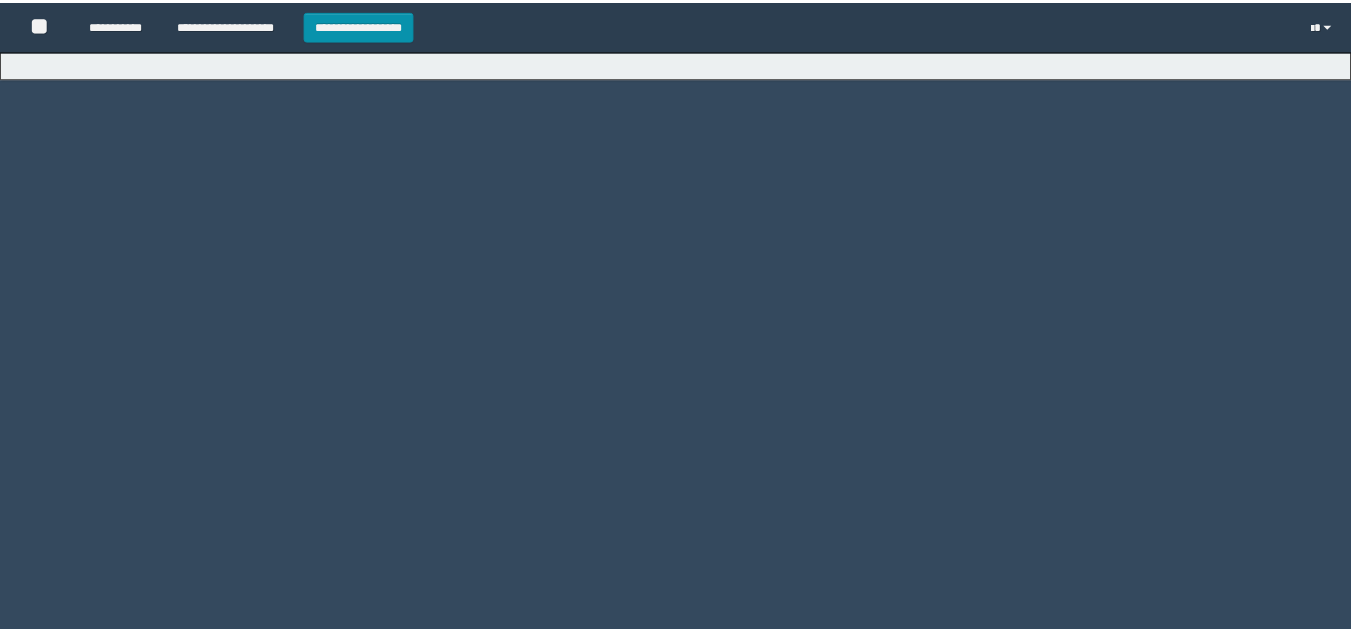 scroll, scrollTop: 0, scrollLeft: 0, axis: both 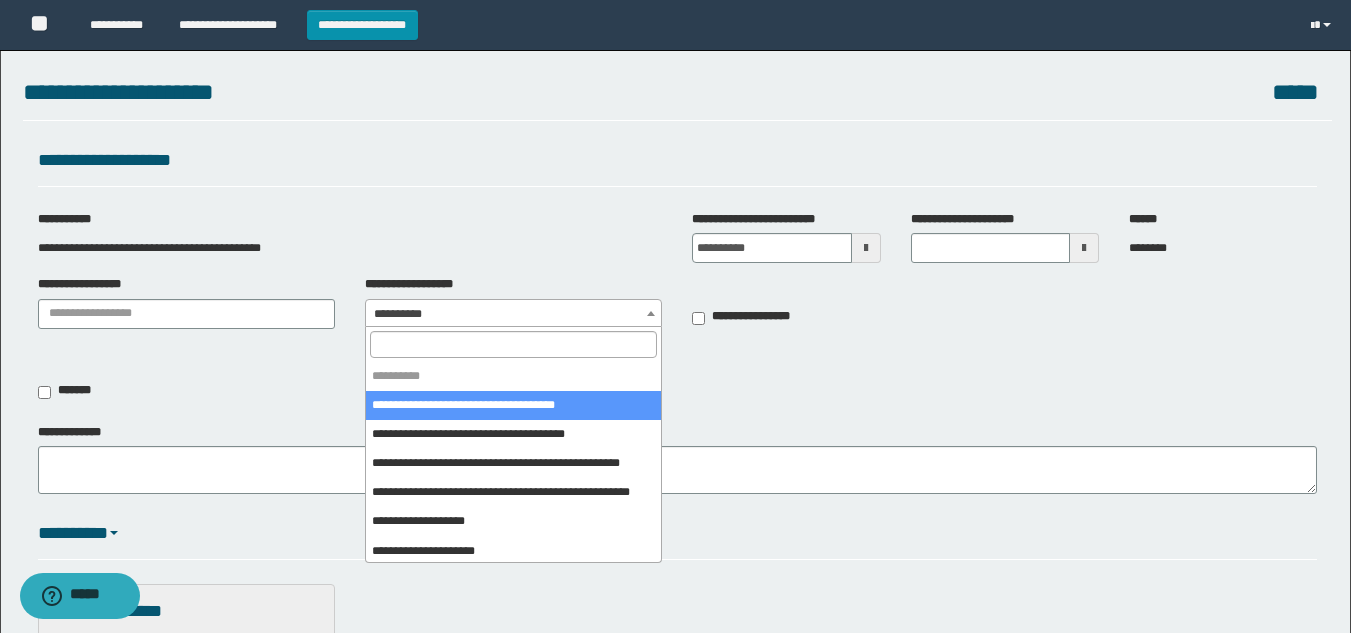 click on "**********" at bounding box center [513, 314] 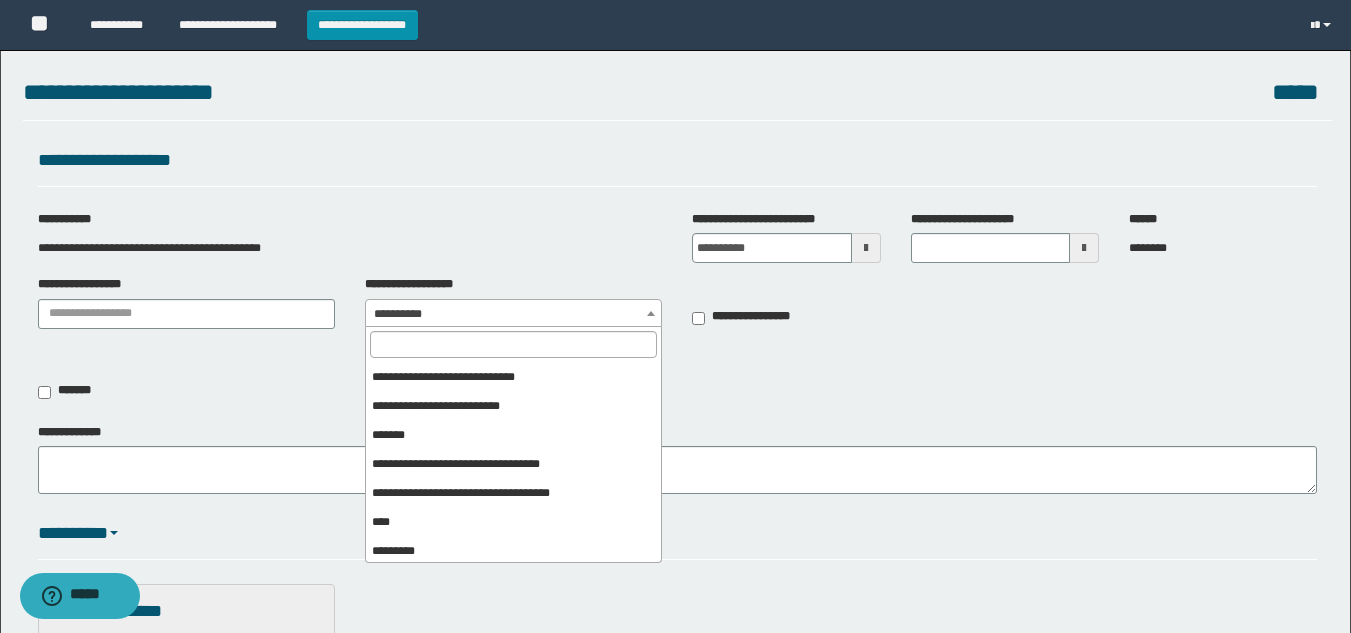 scroll, scrollTop: 400, scrollLeft: 0, axis: vertical 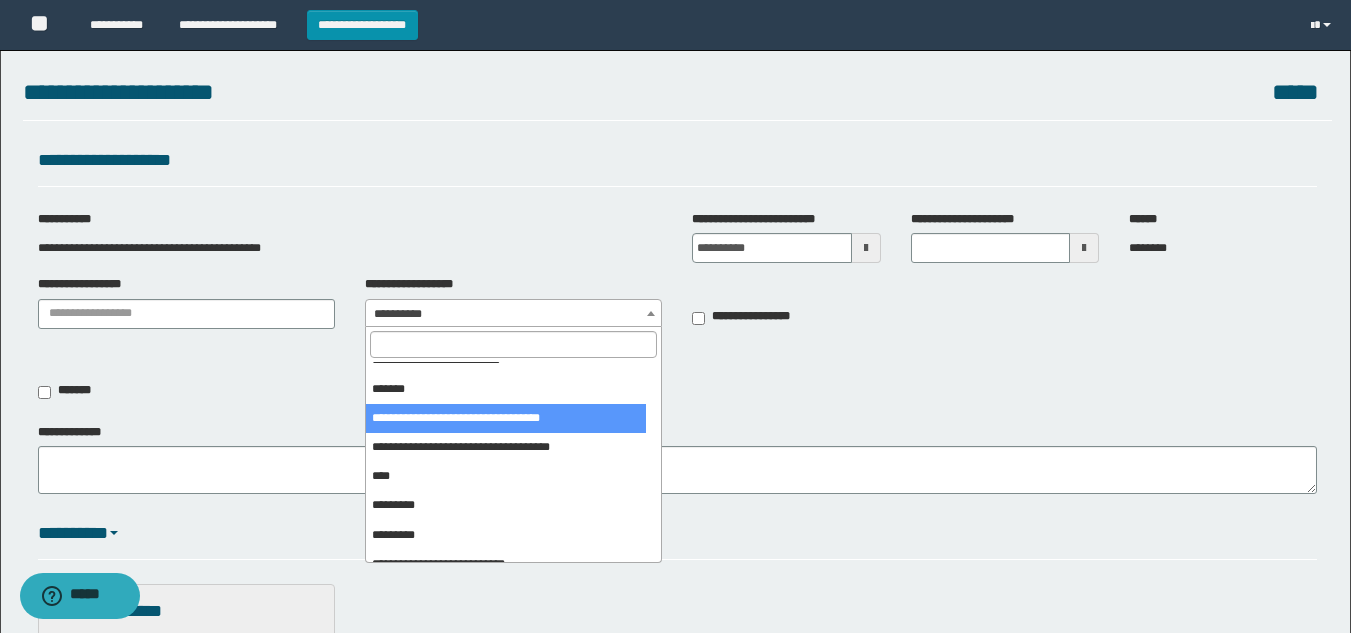 select on "***" 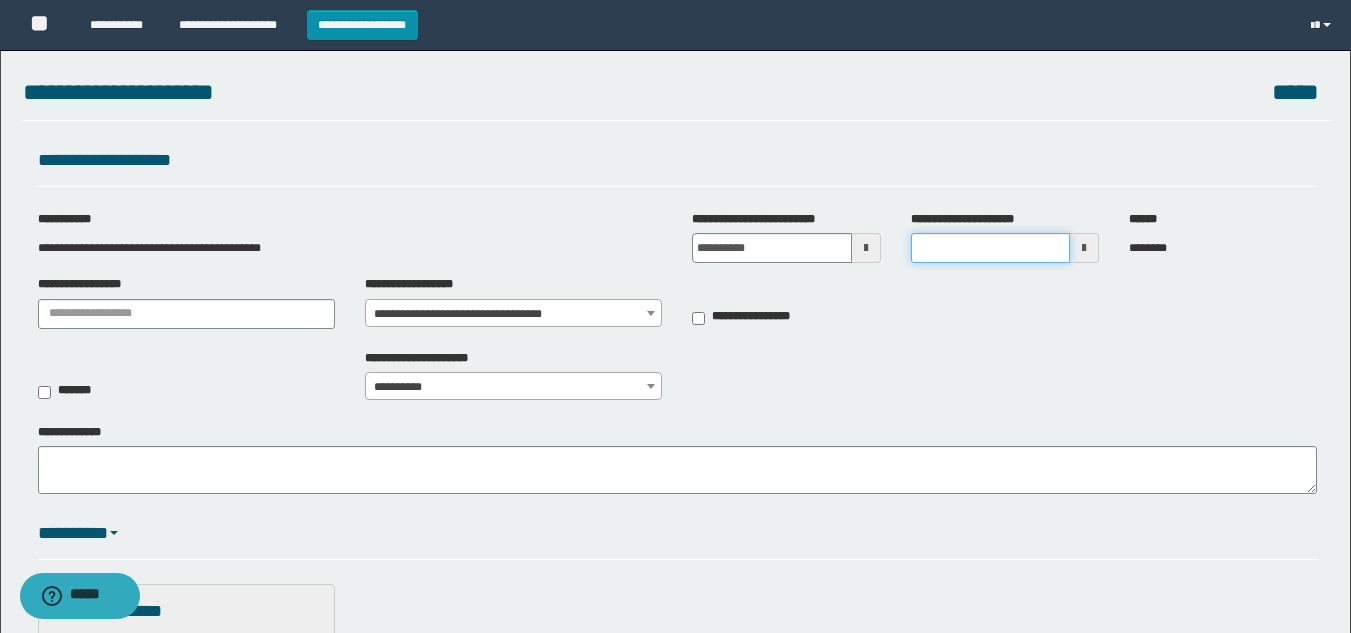 click on "**********" at bounding box center [990, 248] 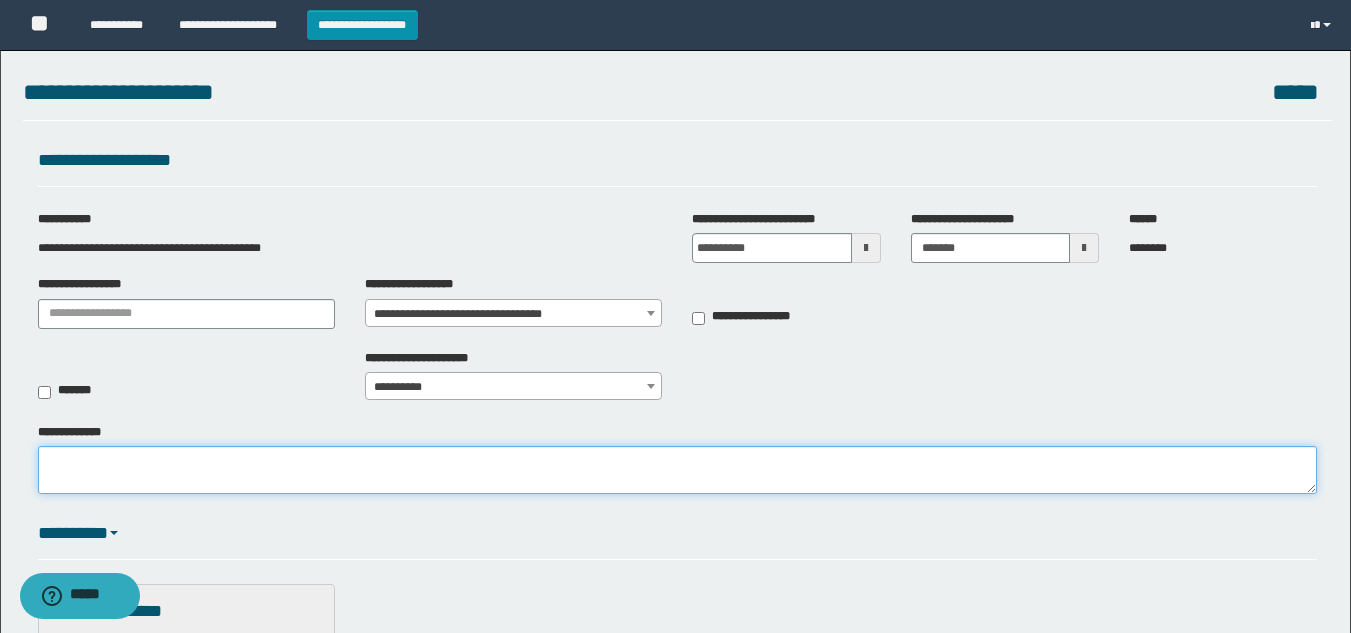 click on "**********" at bounding box center [677, 470] 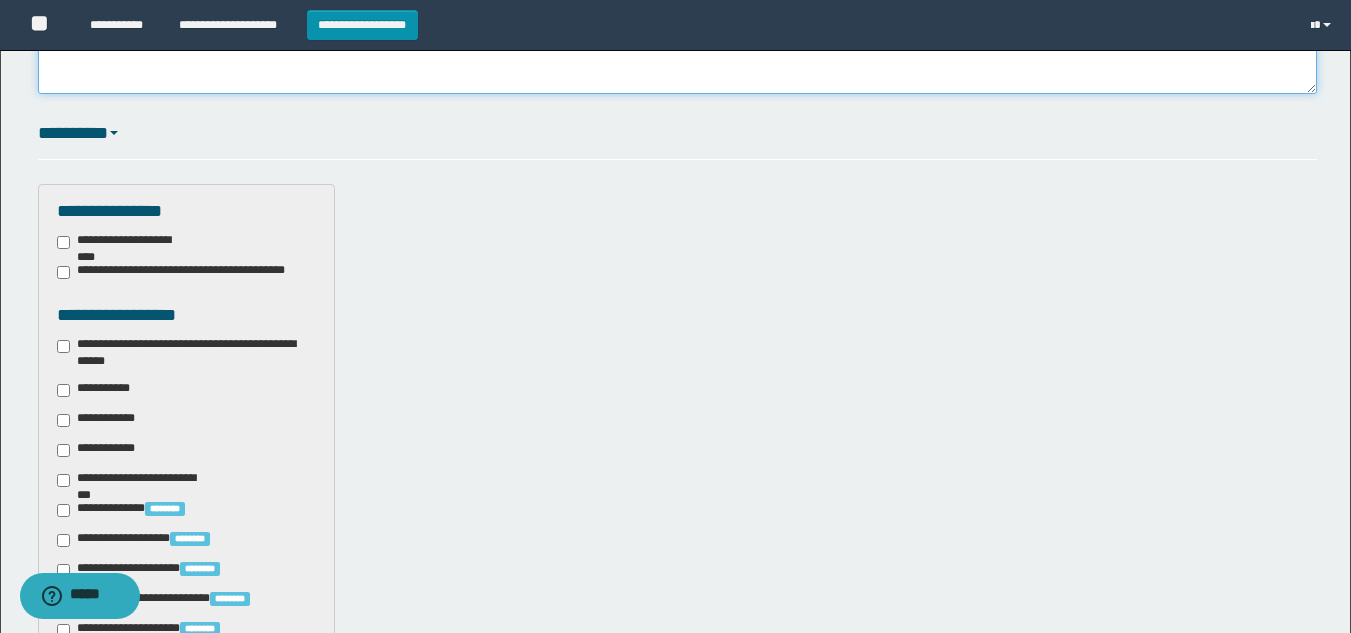 scroll, scrollTop: 200, scrollLeft: 0, axis: vertical 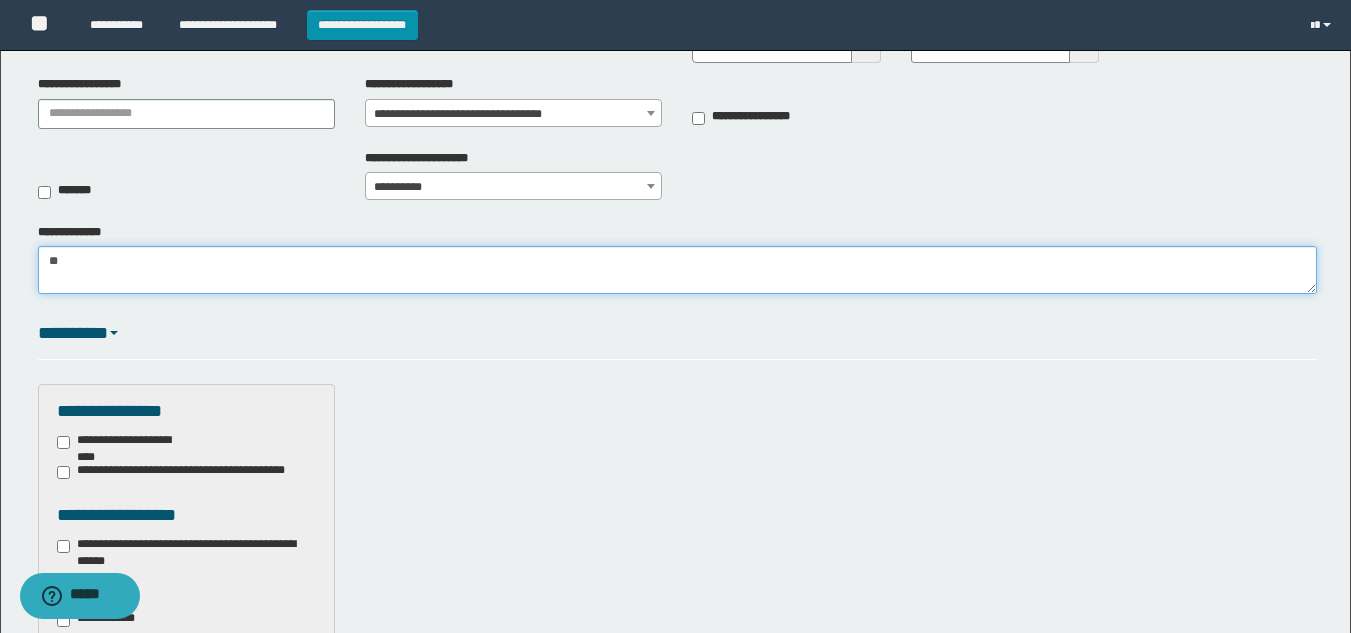 type on "*" 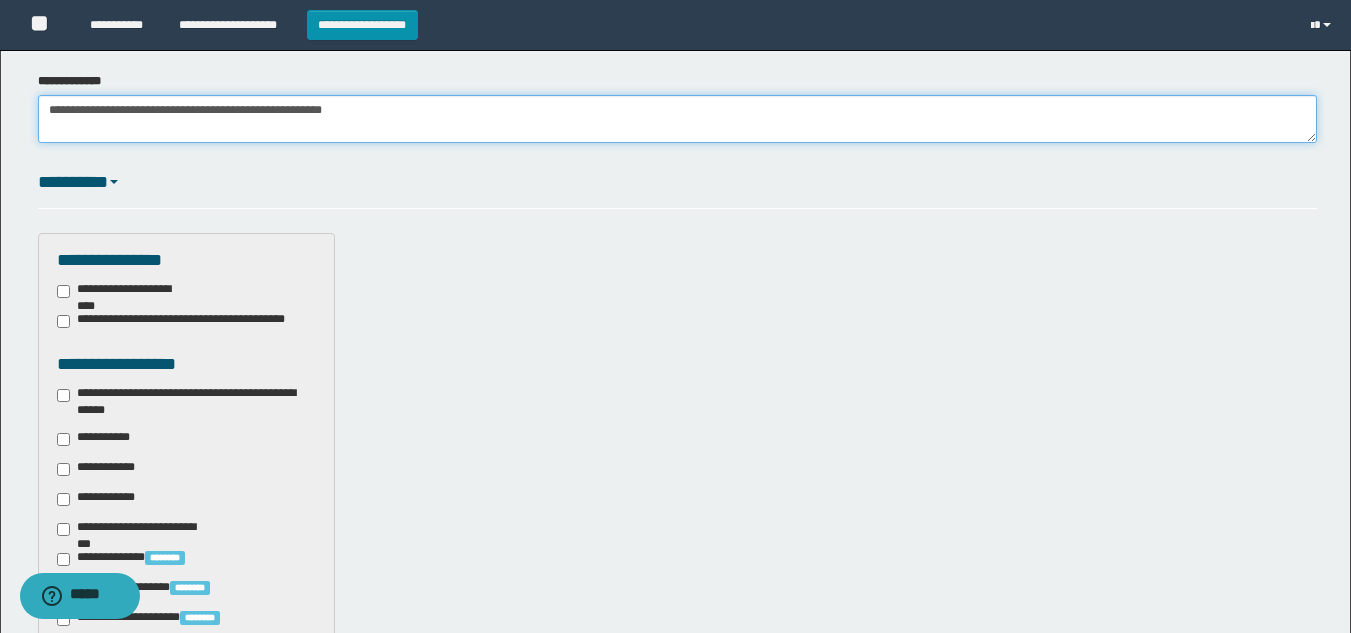 scroll, scrollTop: 400, scrollLeft: 0, axis: vertical 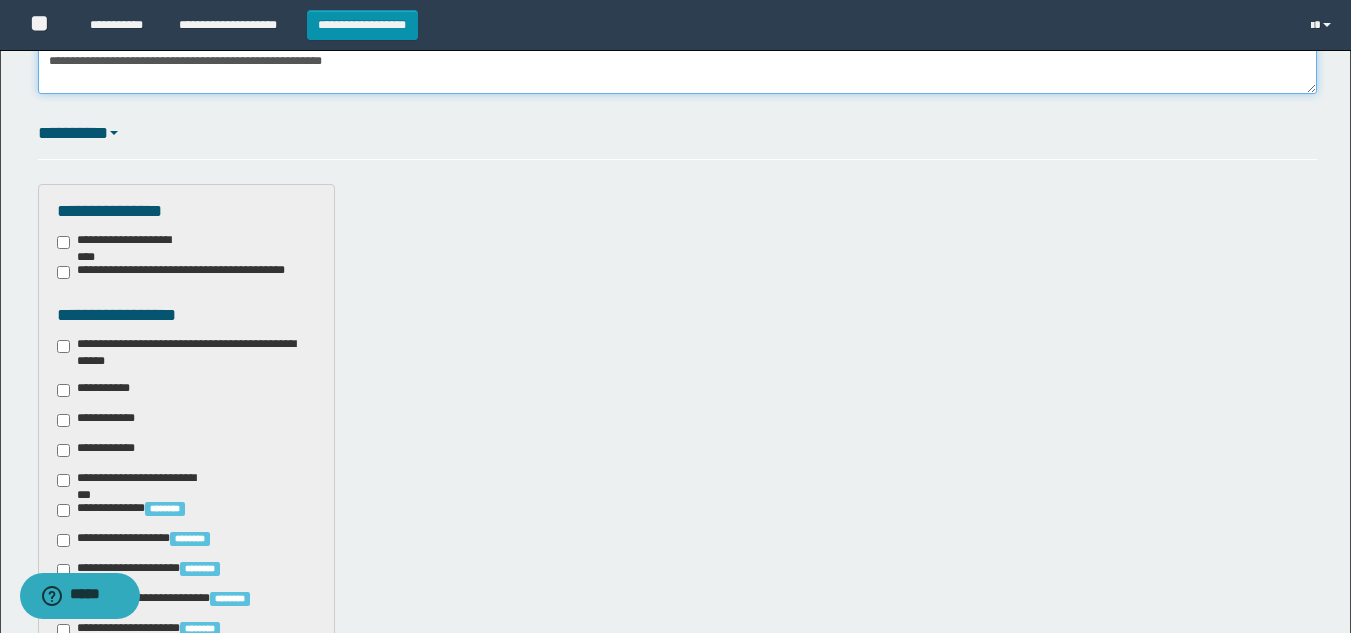 type on "**********" 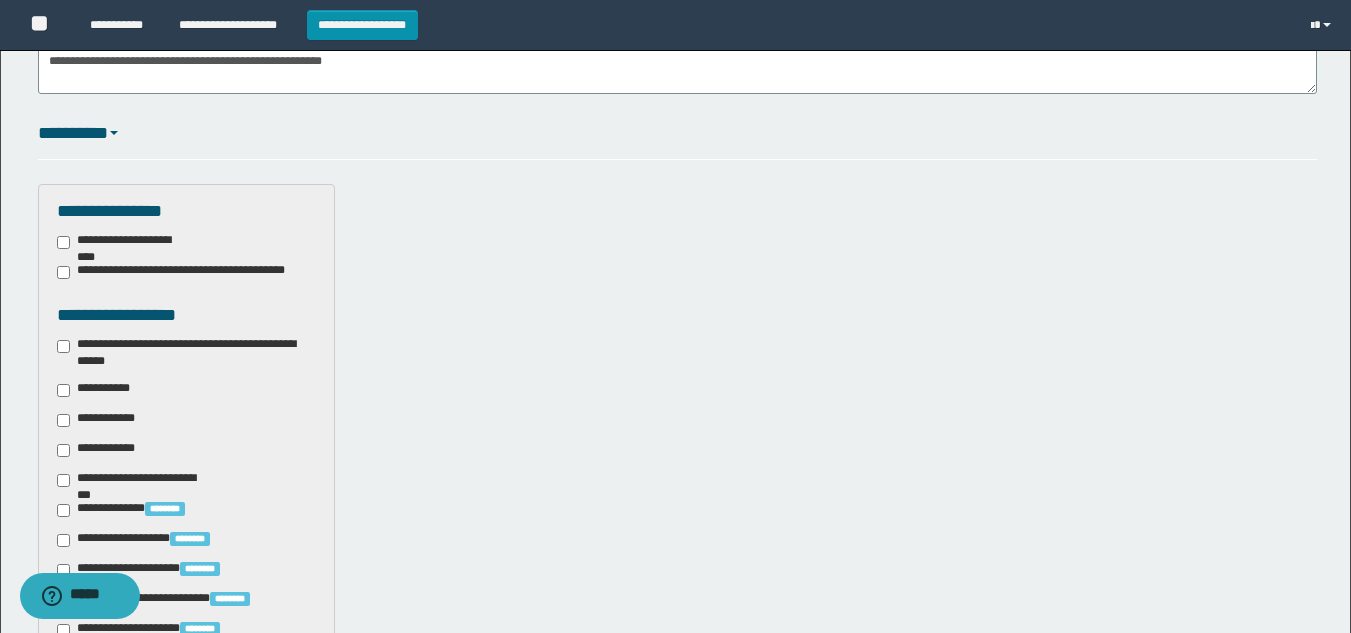 click on "**********" at bounding box center (186, 353) 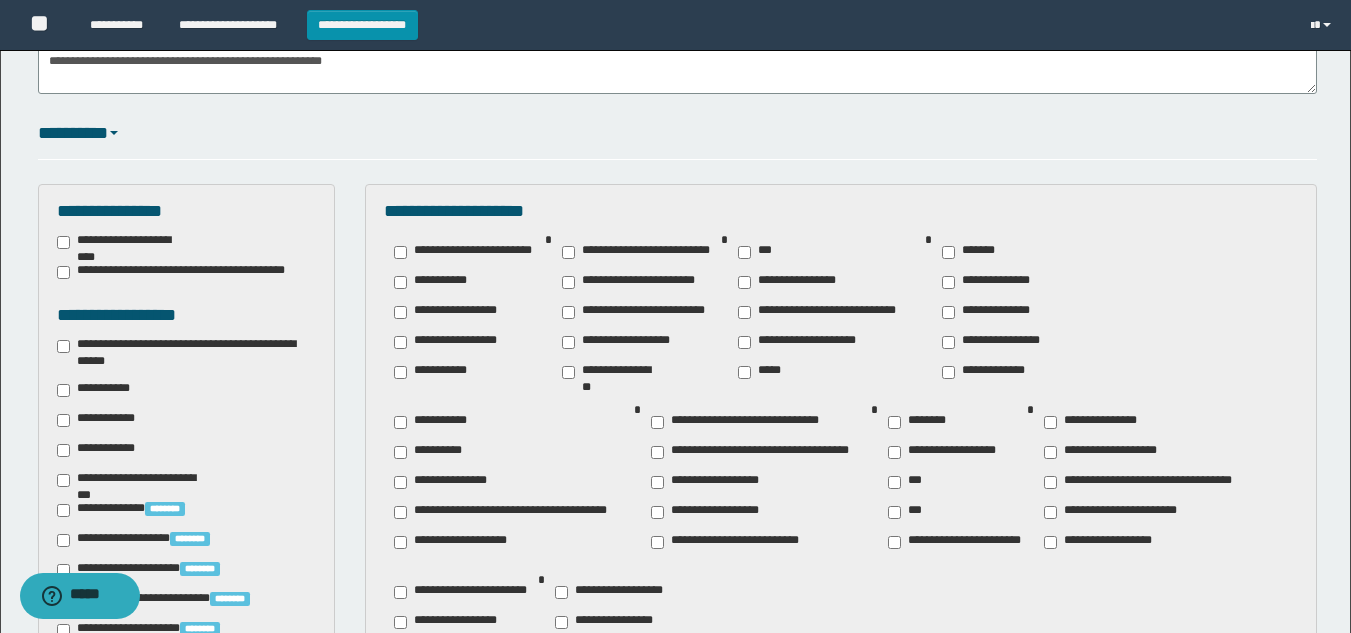 click on "**********" at bounding box center [436, 422] 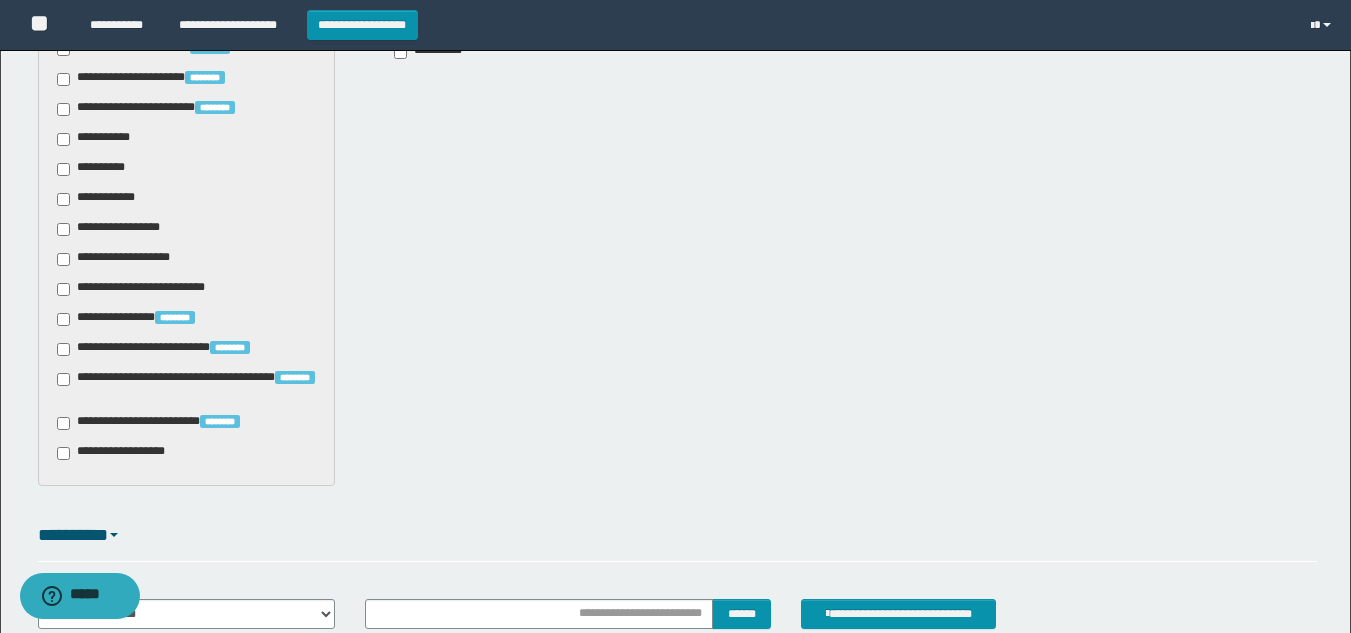 scroll, scrollTop: 1572, scrollLeft: 0, axis: vertical 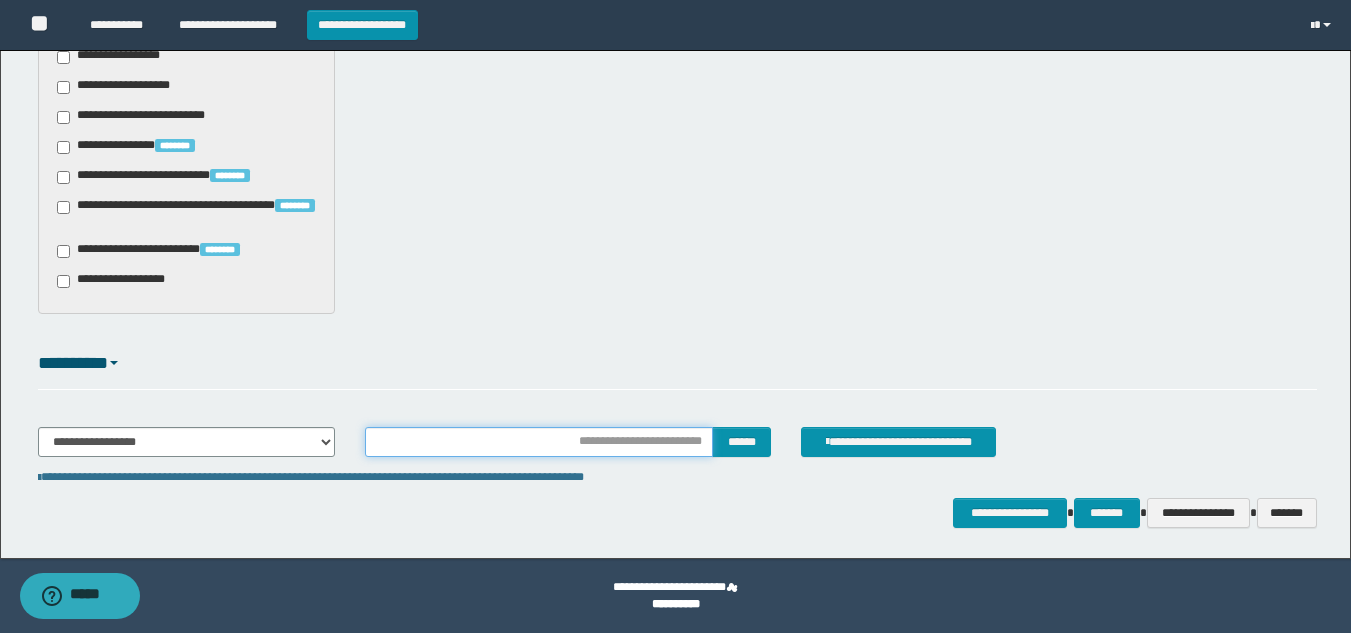click at bounding box center (539, 442) 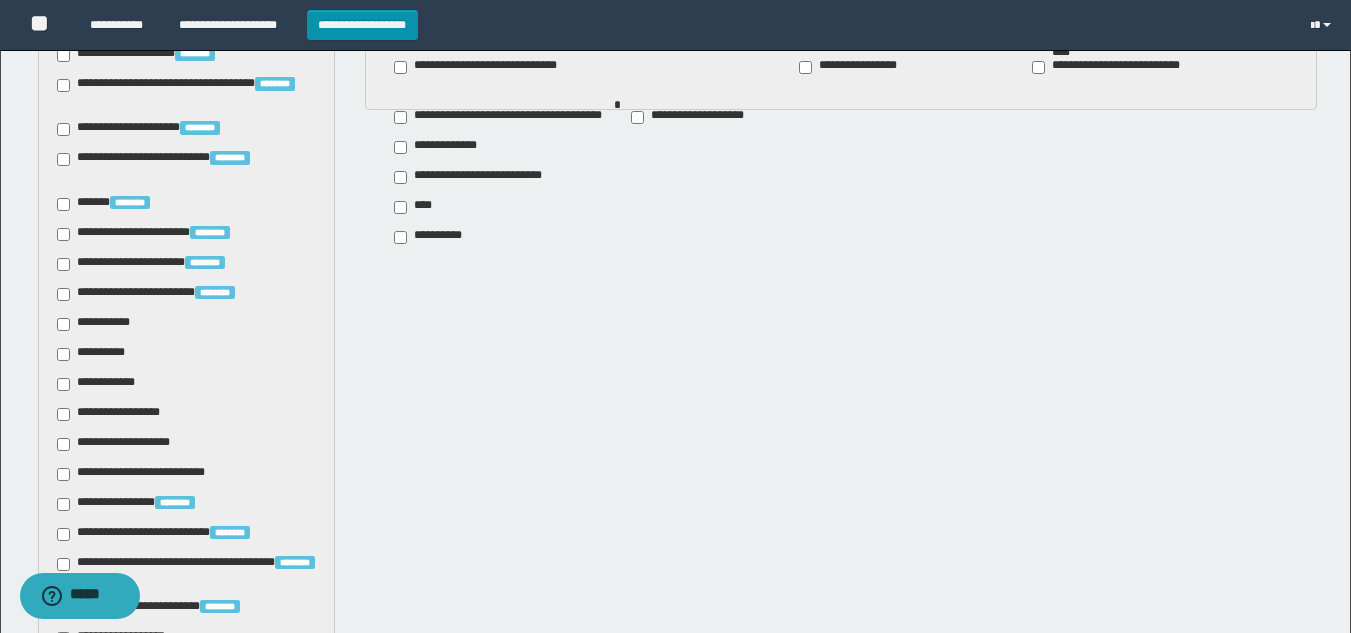 scroll, scrollTop: 1172, scrollLeft: 0, axis: vertical 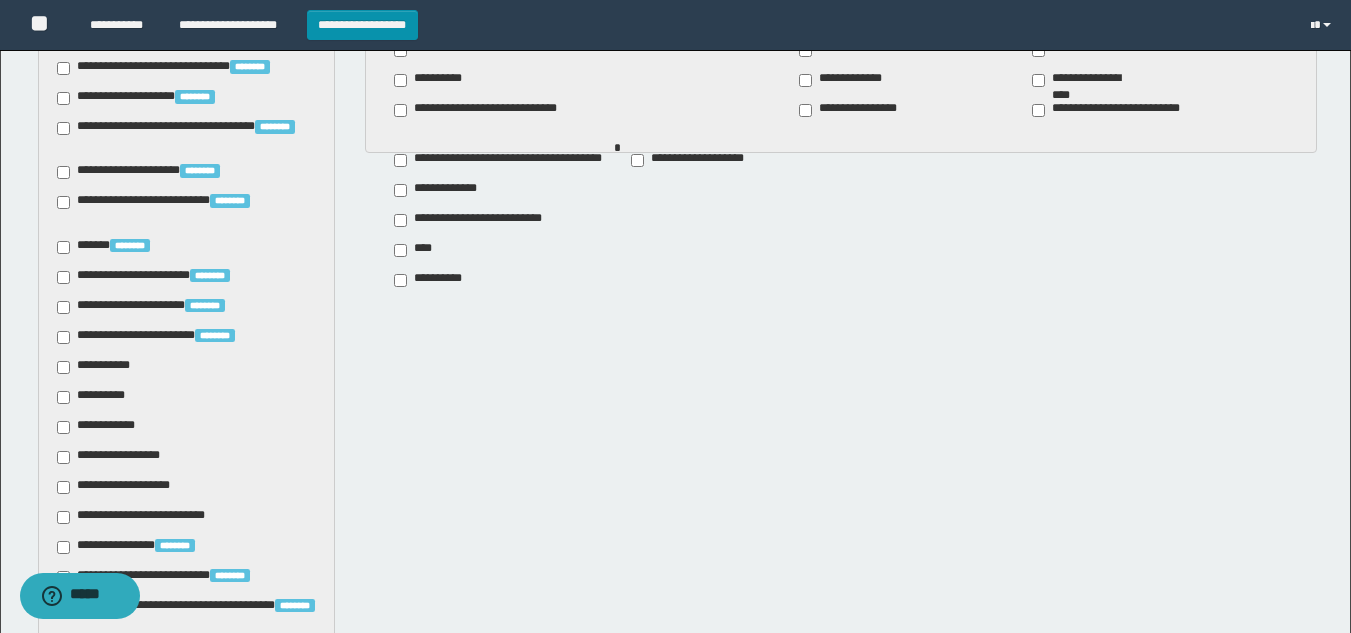 click on "**********" at bounding box center [97, 397] 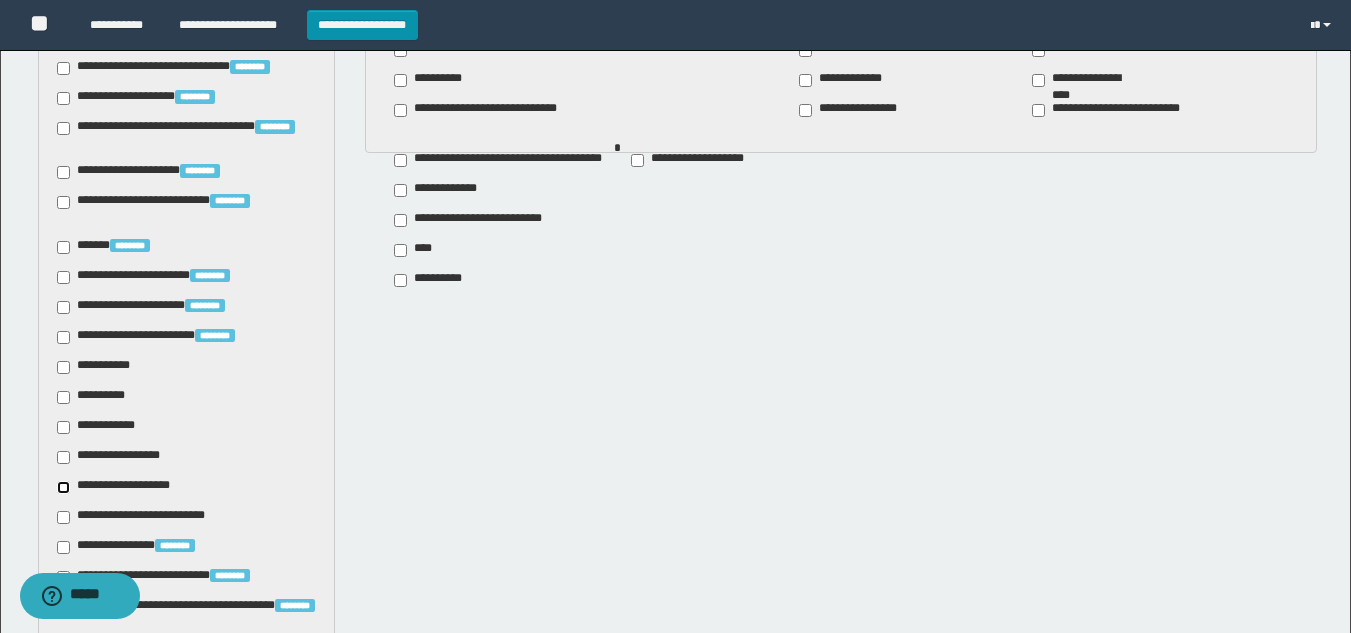 scroll, scrollTop: 1572, scrollLeft: 0, axis: vertical 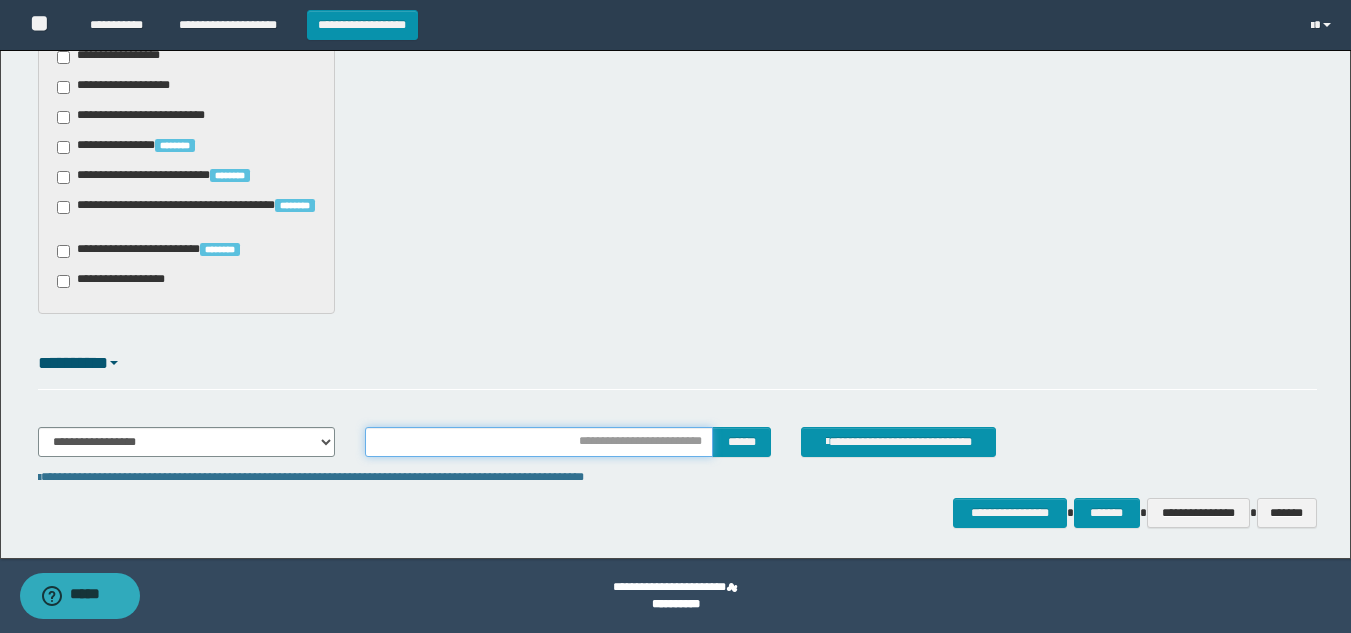 click at bounding box center (539, 442) 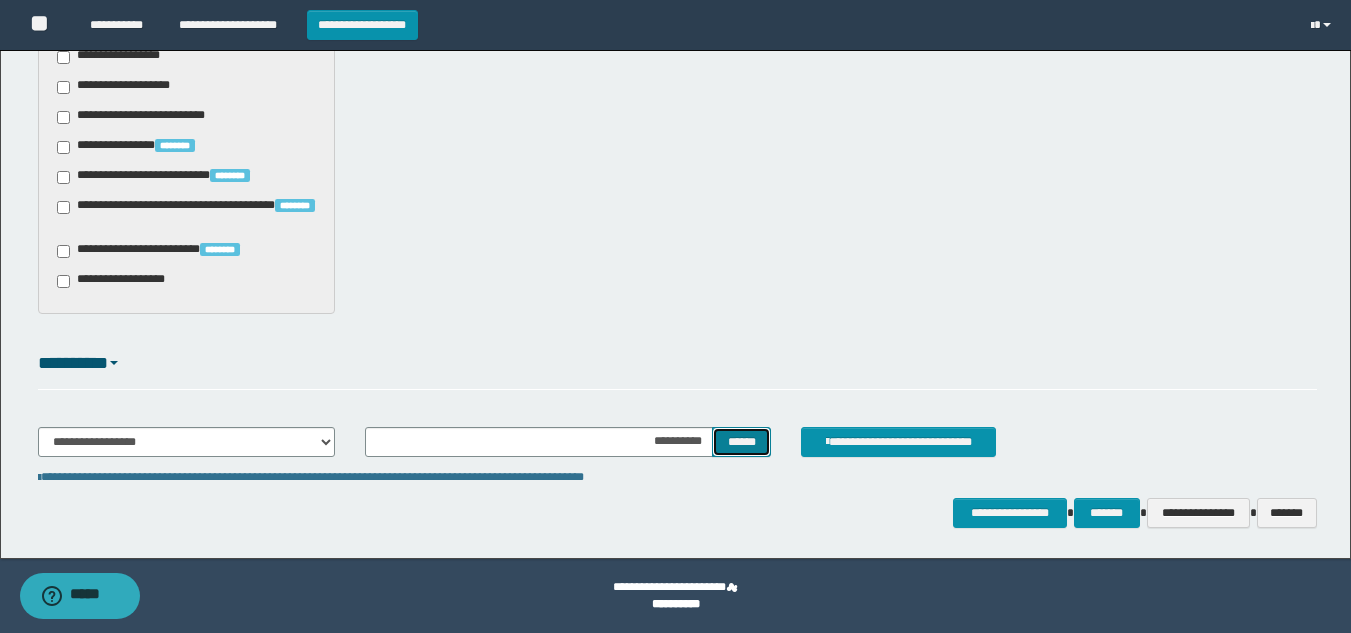 click on "******" at bounding box center [741, 442] 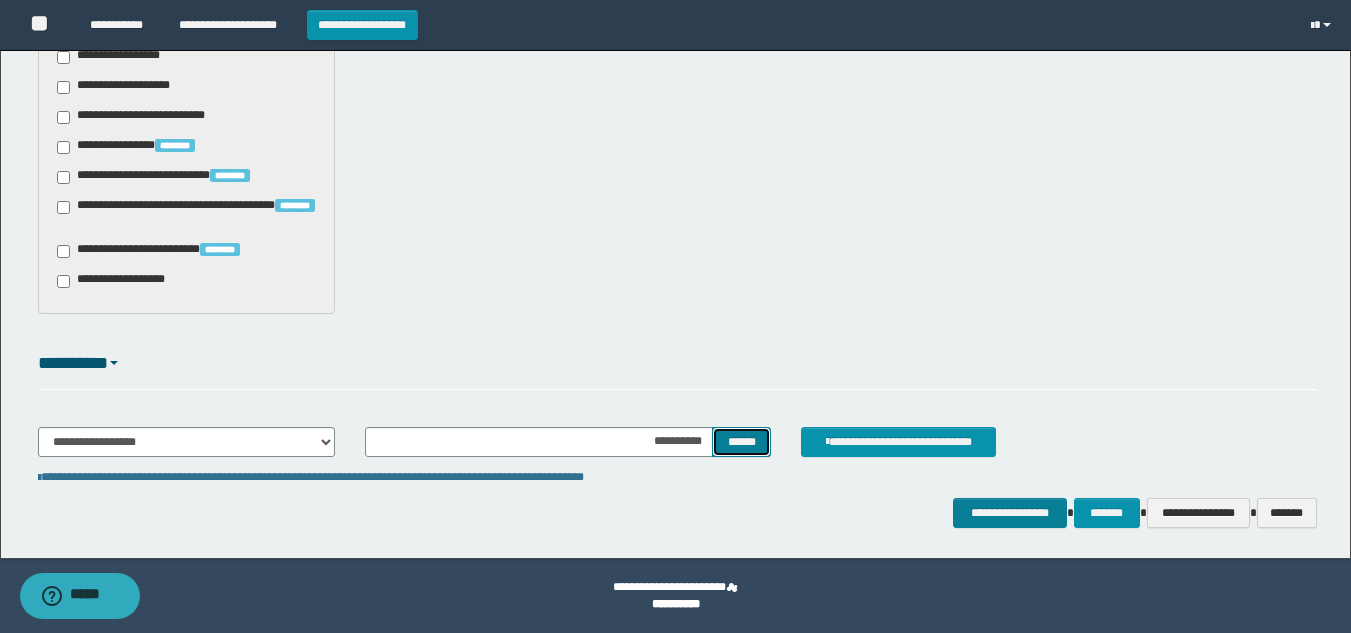 type 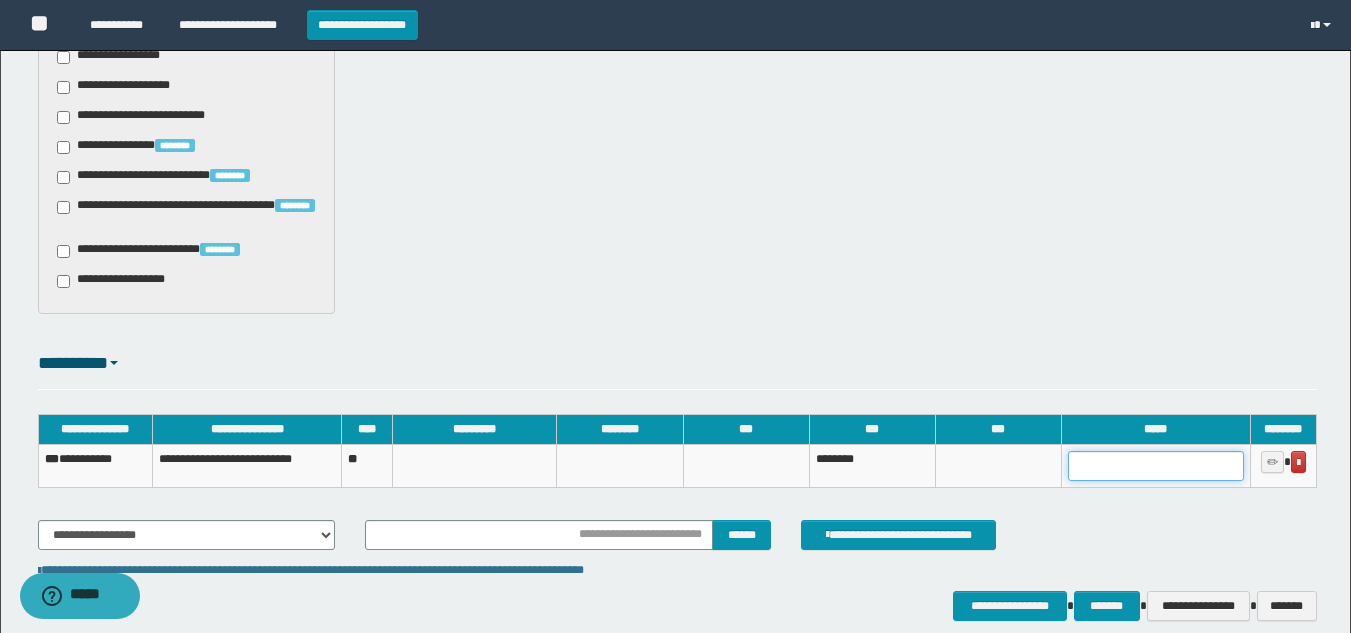 click at bounding box center [1156, 466] 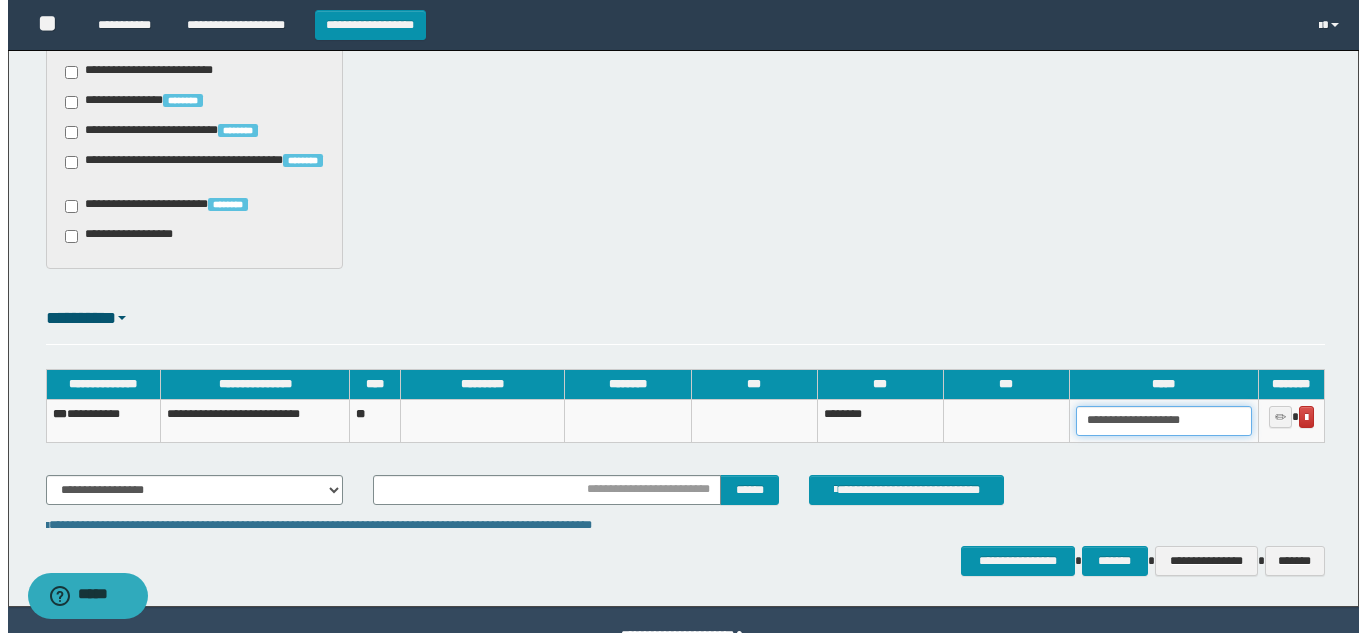scroll, scrollTop: 1665, scrollLeft: 0, axis: vertical 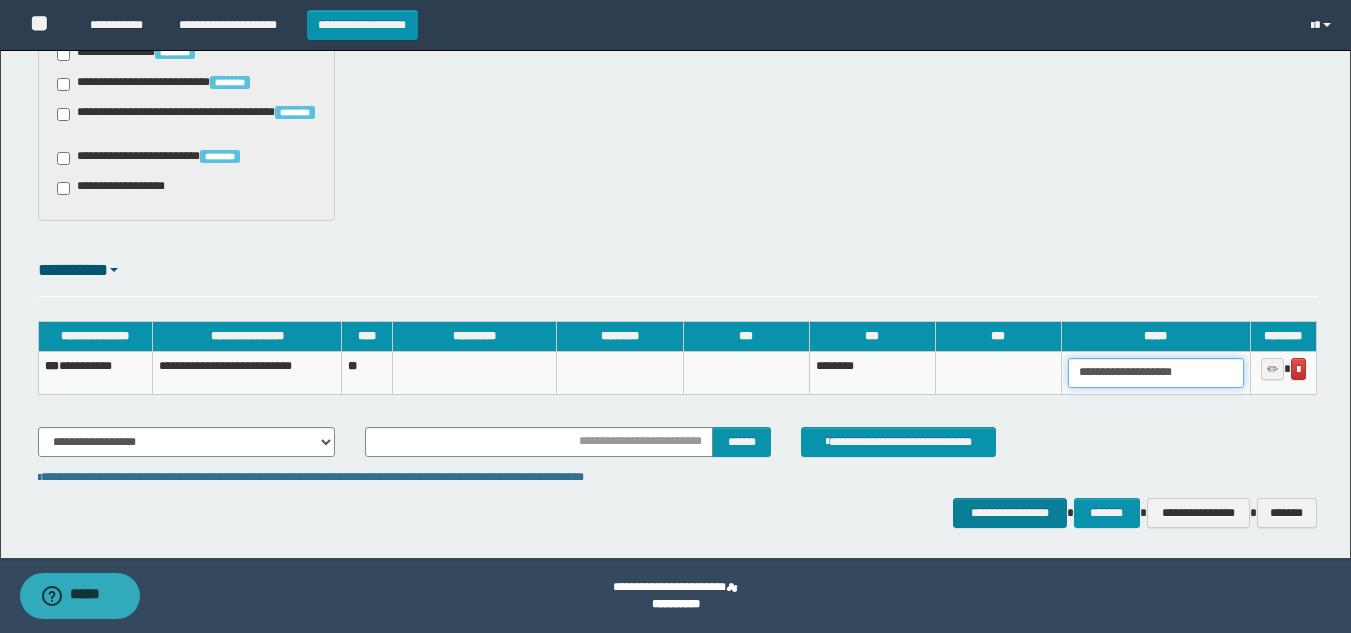 type on "**********" 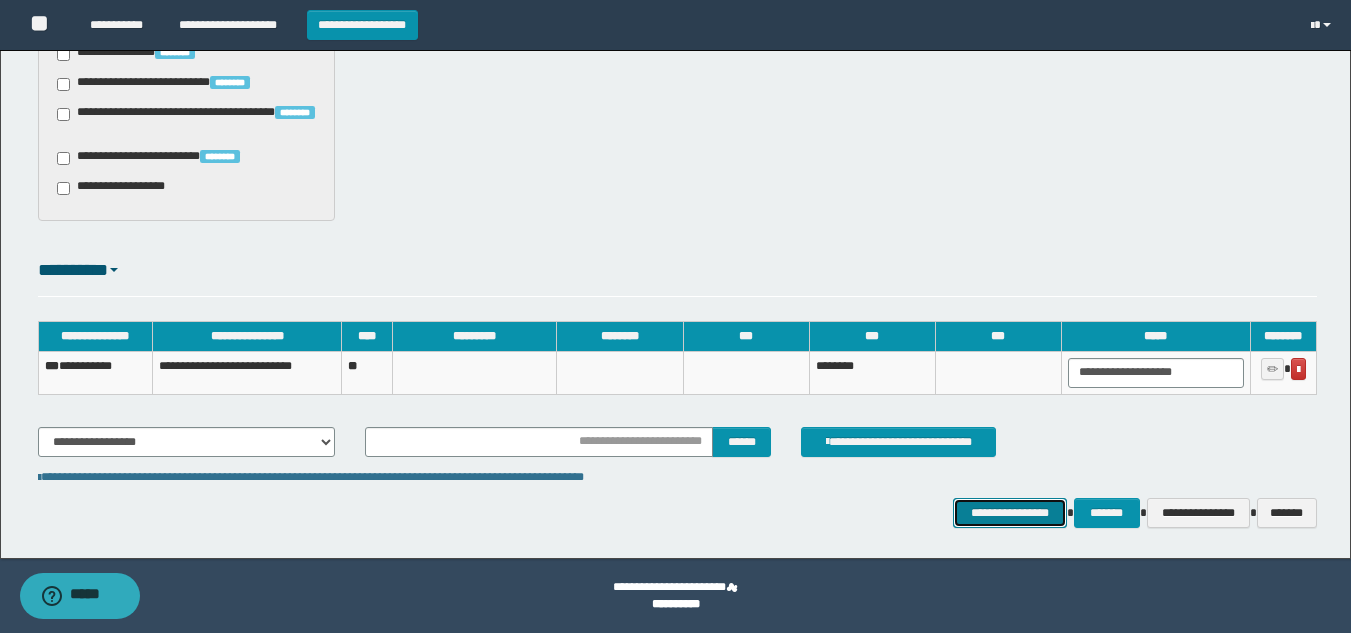click on "**********" at bounding box center (1009, 513) 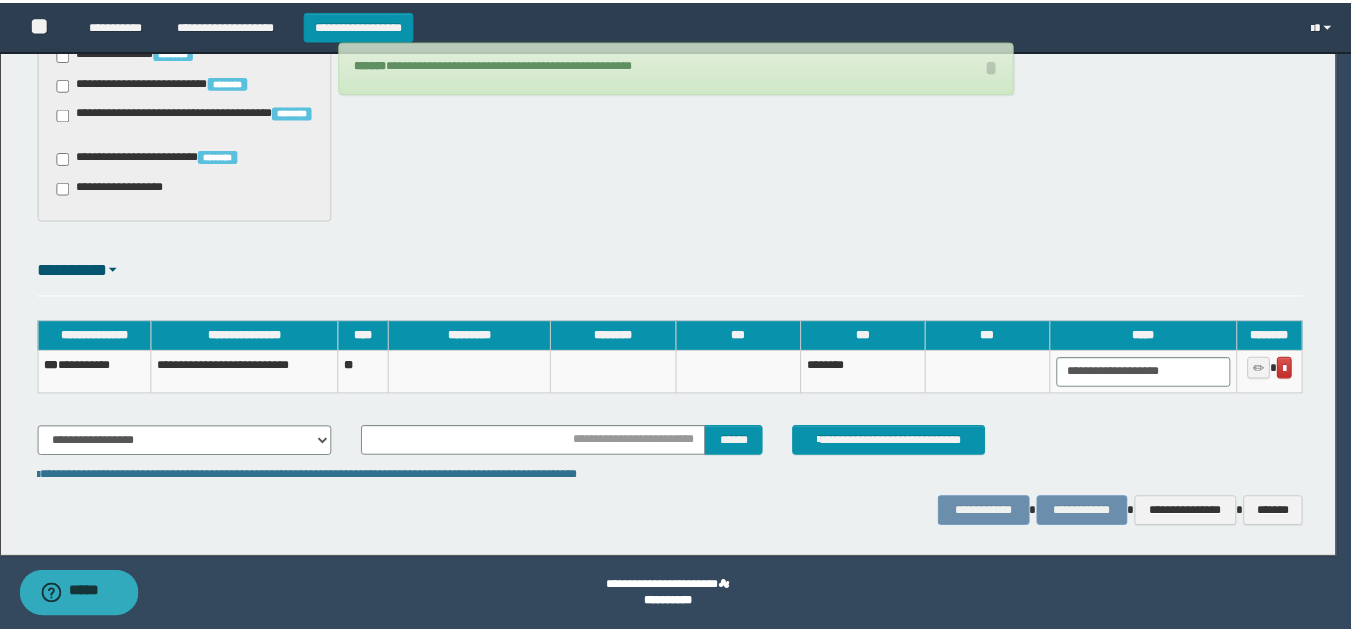 scroll, scrollTop: 1651, scrollLeft: 0, axis: vertical 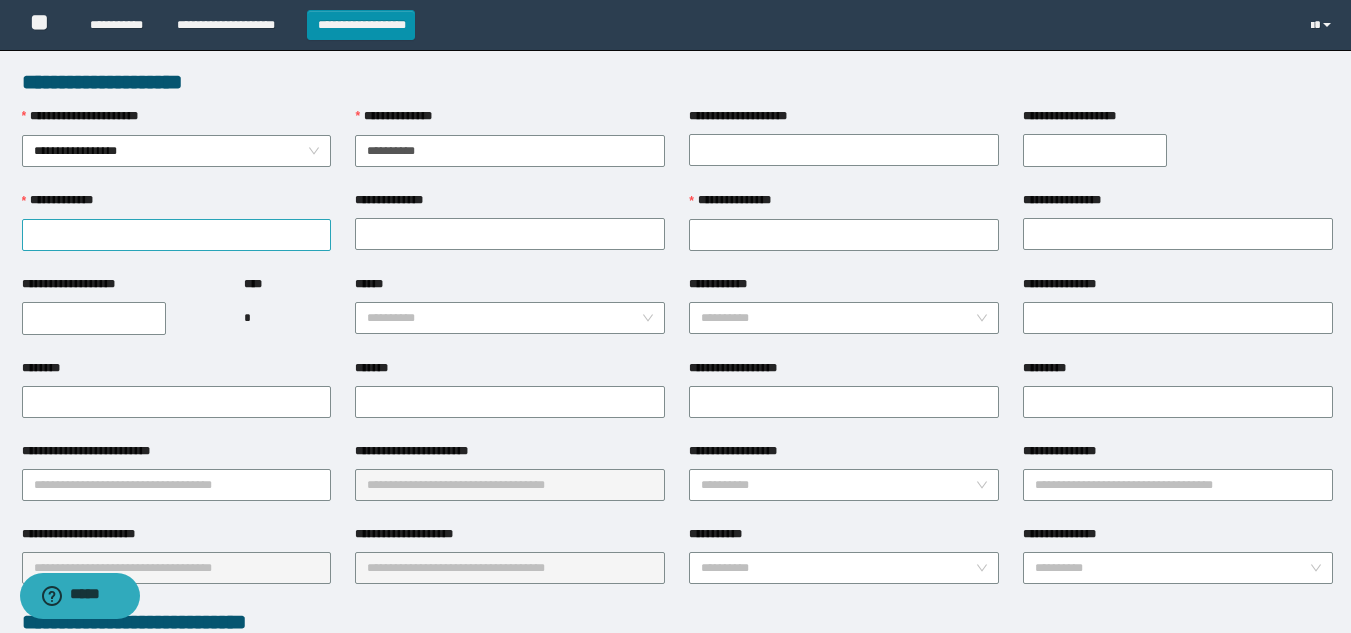 type on "**********" 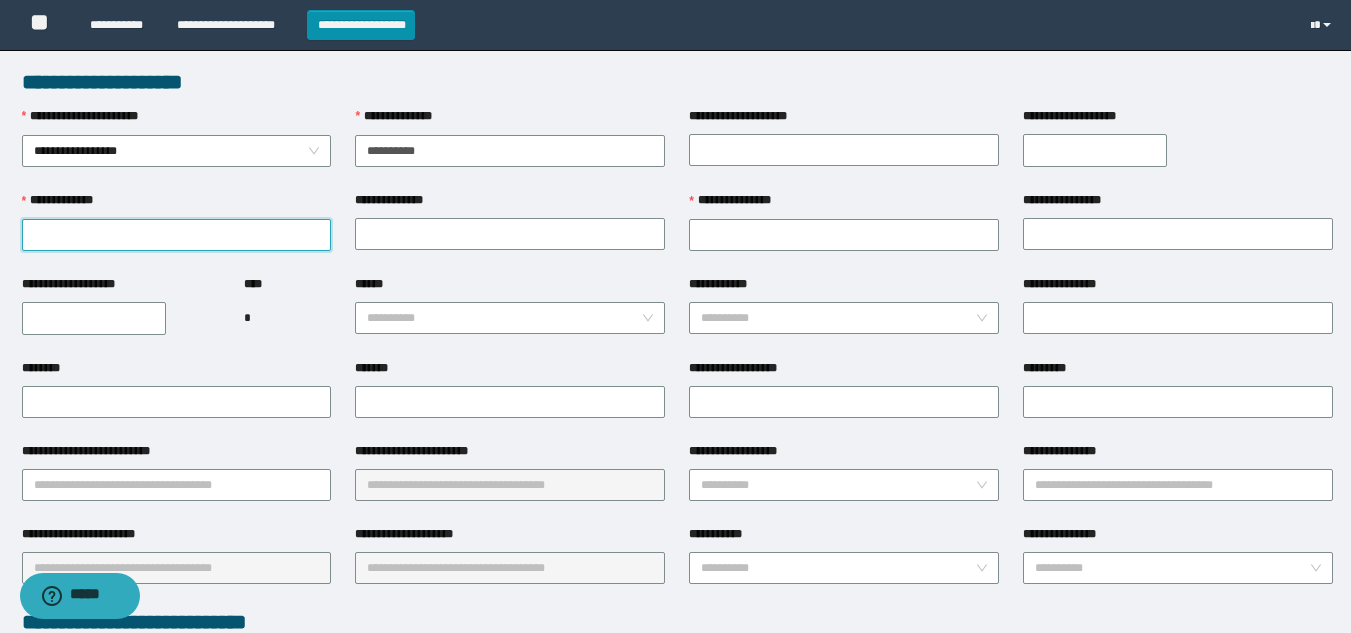 drag, startPoint x: 144, startPoint y: 242, endPoint x: 335, endPoint y: 304, distance: 200.81085 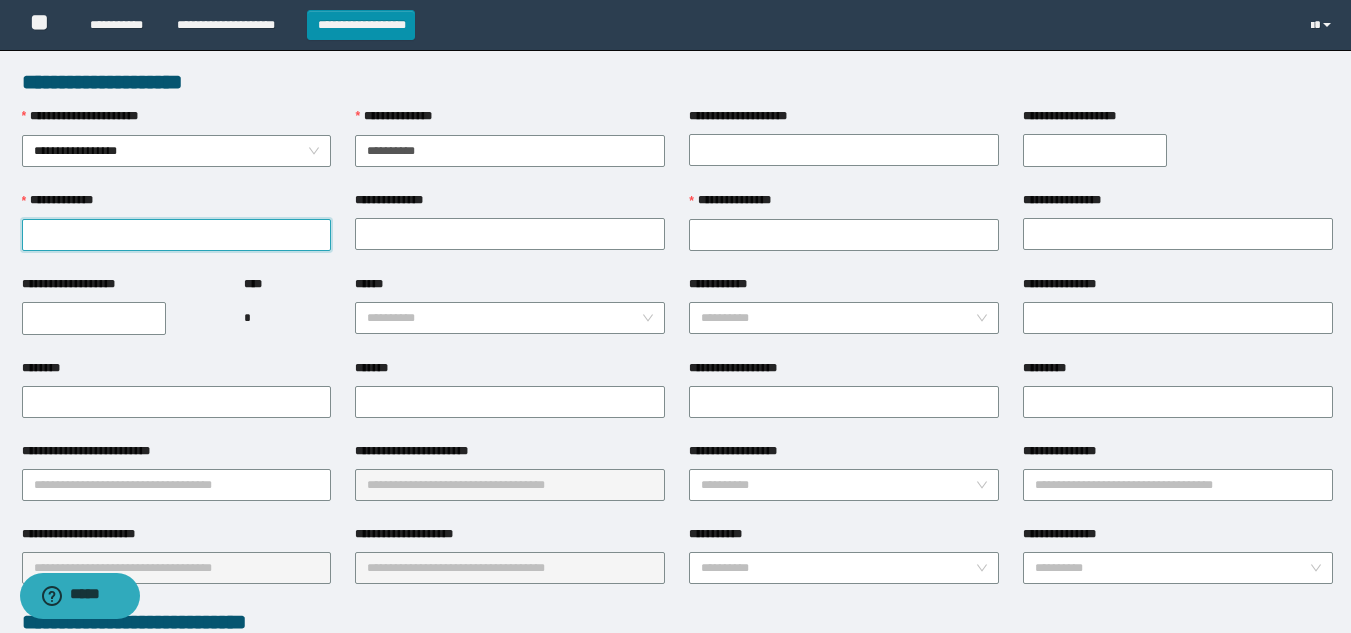 paste on "*********" 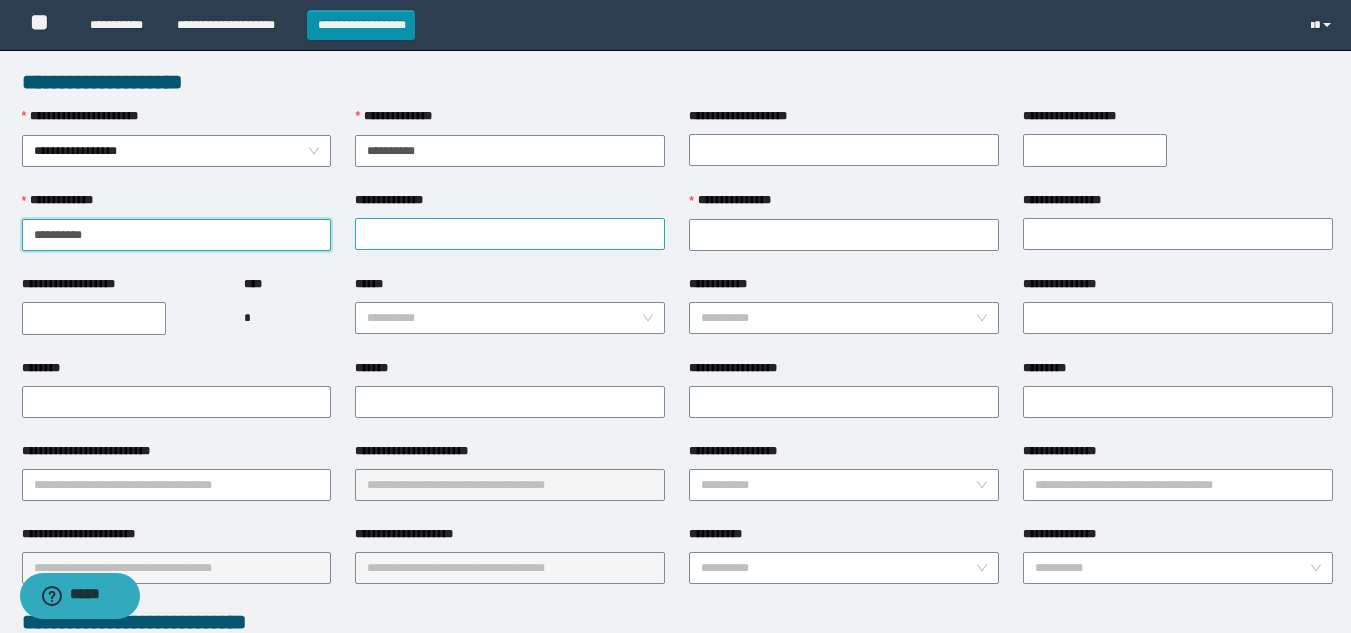type on "*********" 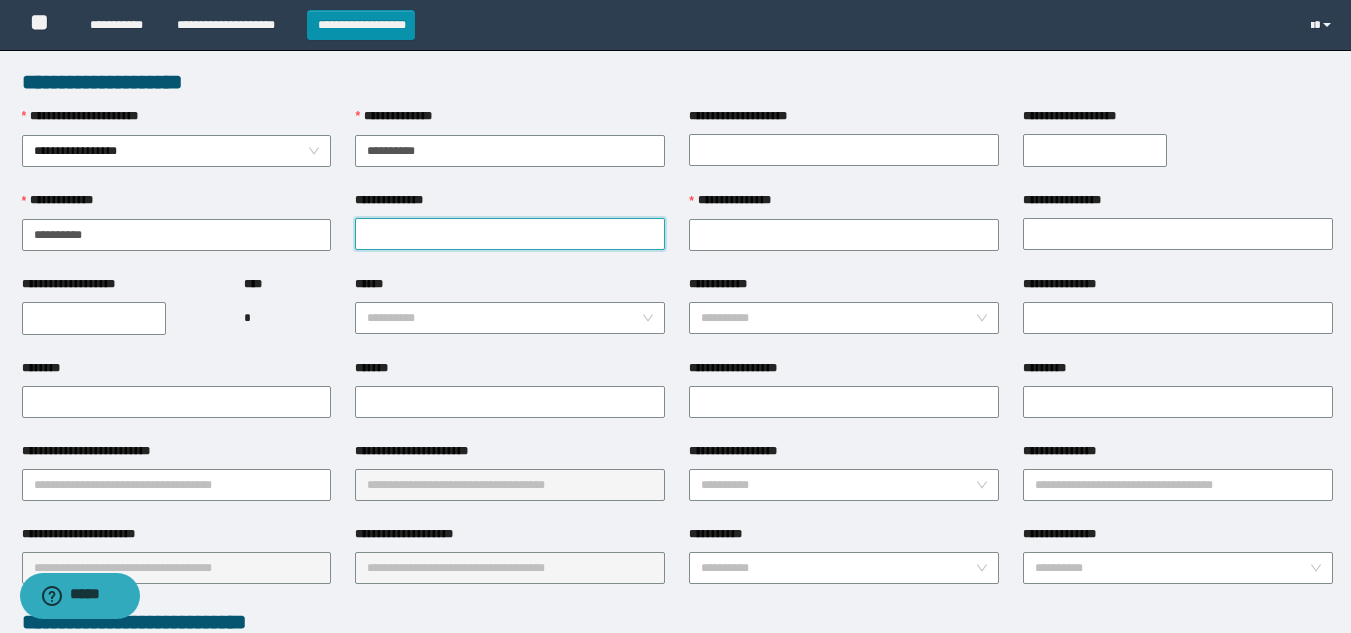 click on "**********" at bounding box center [510, 234] 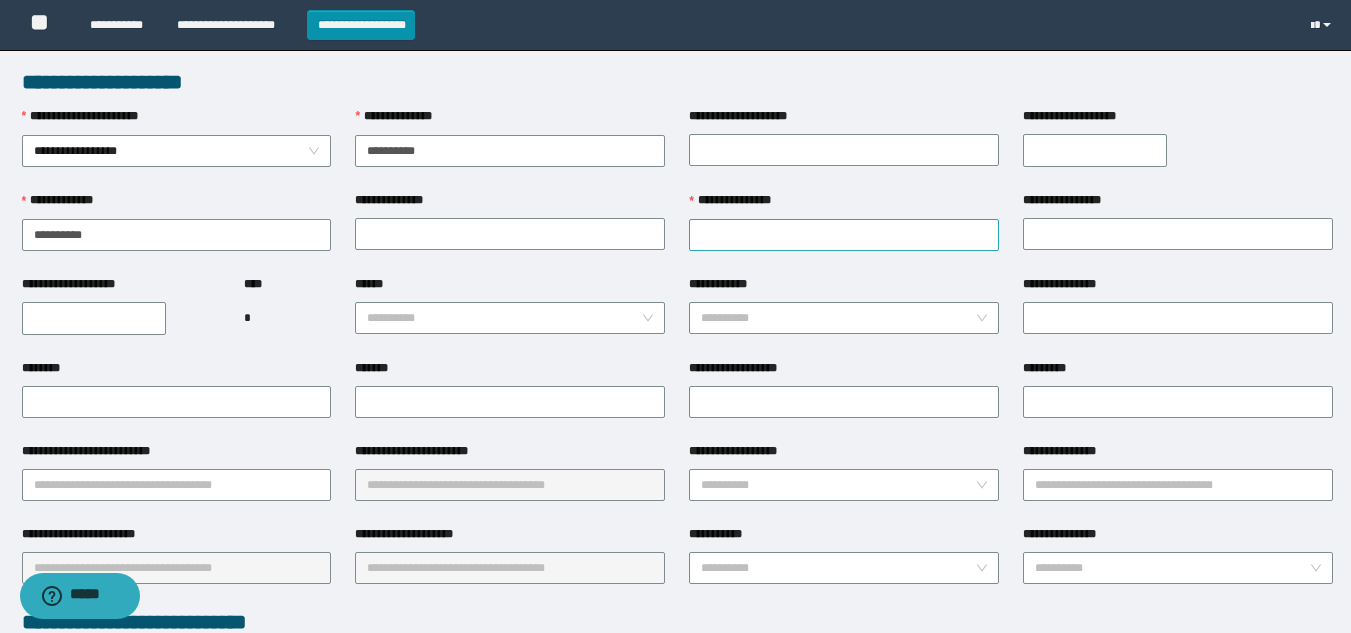drag, startPoint x: 813, startPoint y: 246, endPoint x: 810, endPoint y: 234, distance: 12.369317 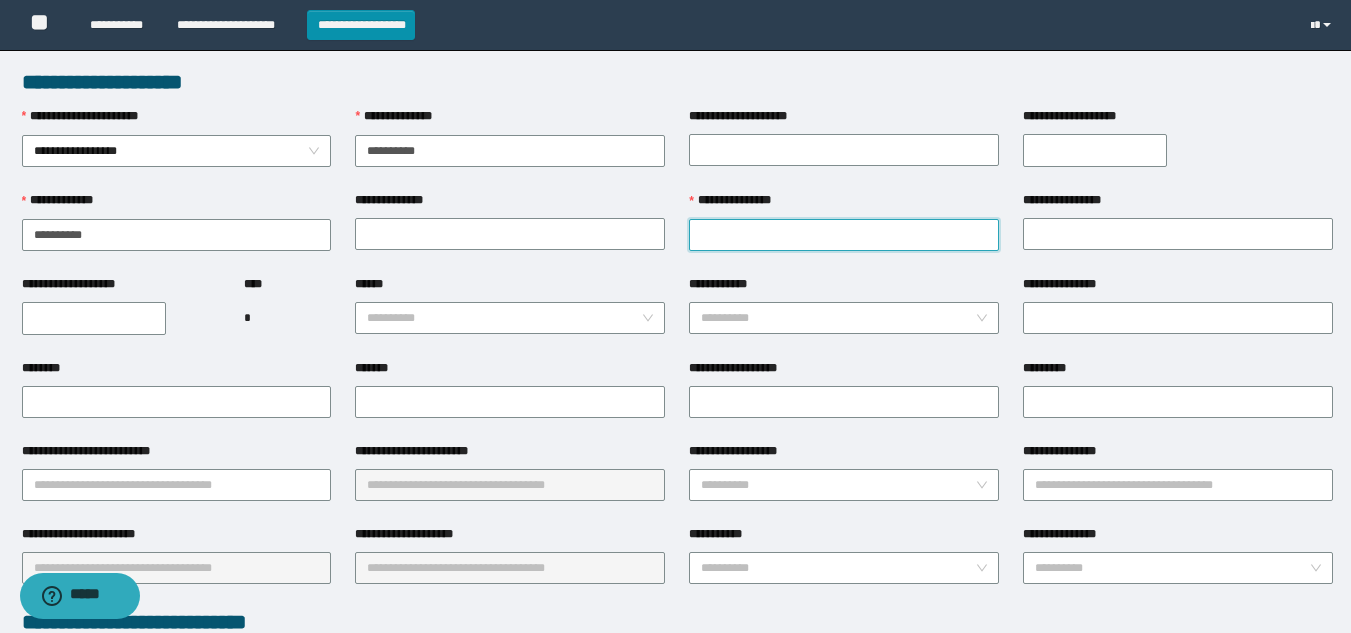 click on "**********" at bounding box center [844, 235] 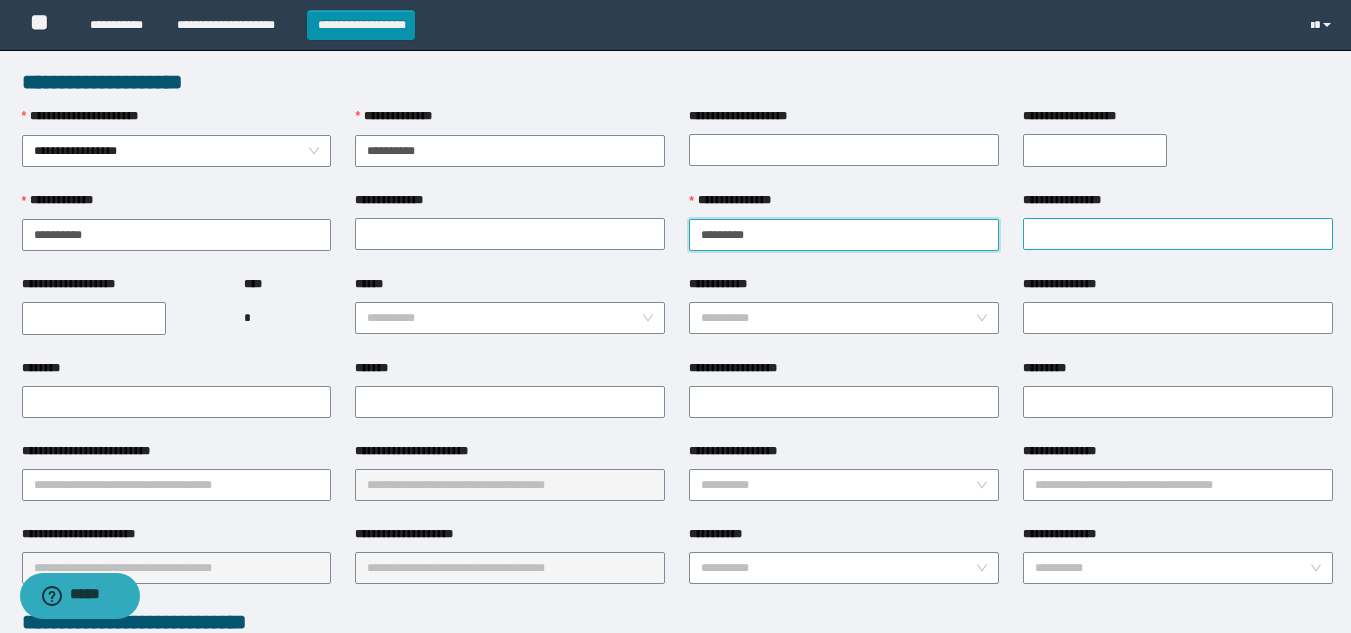 type on "********" 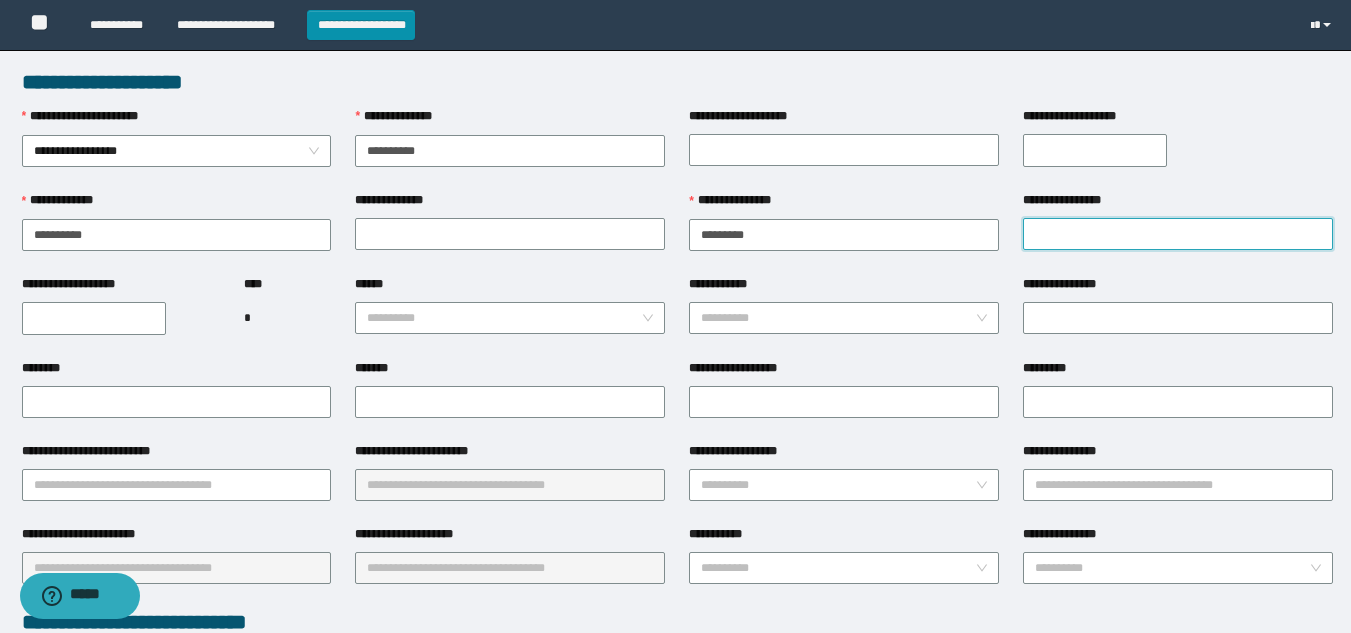 click on "**********" at bounding box center (1178, 234) 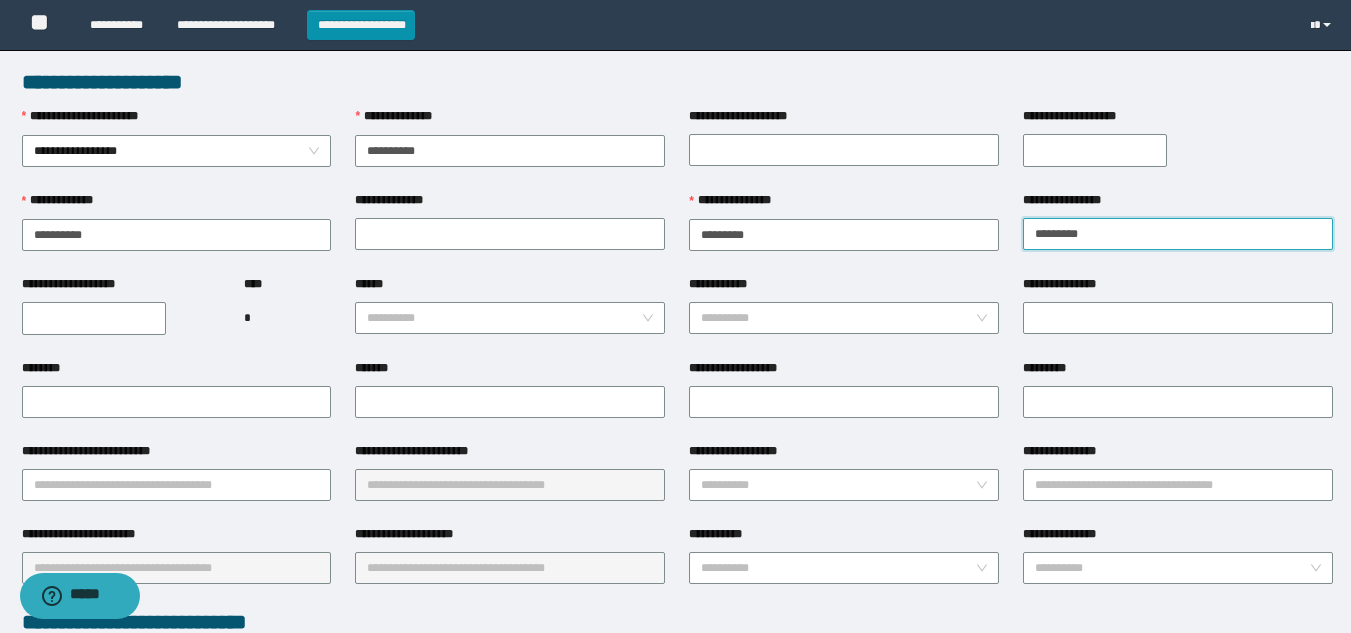 type on "********" 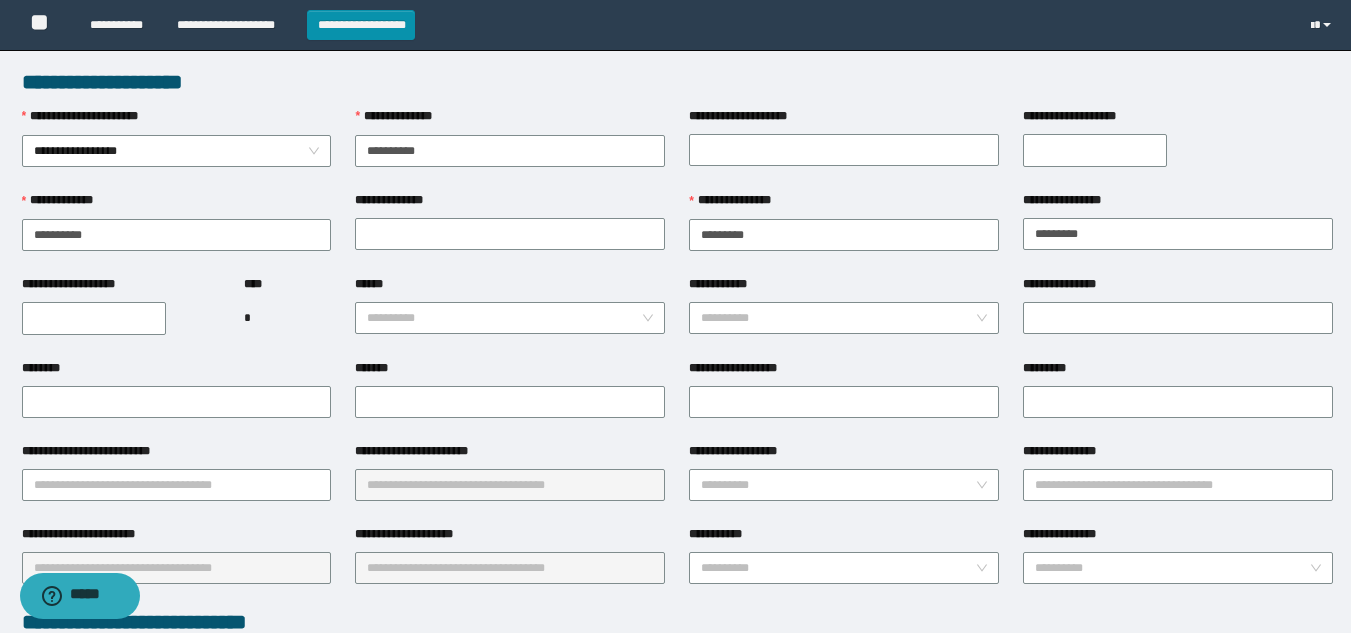 click on "**********" at bounding box center (121, 288) 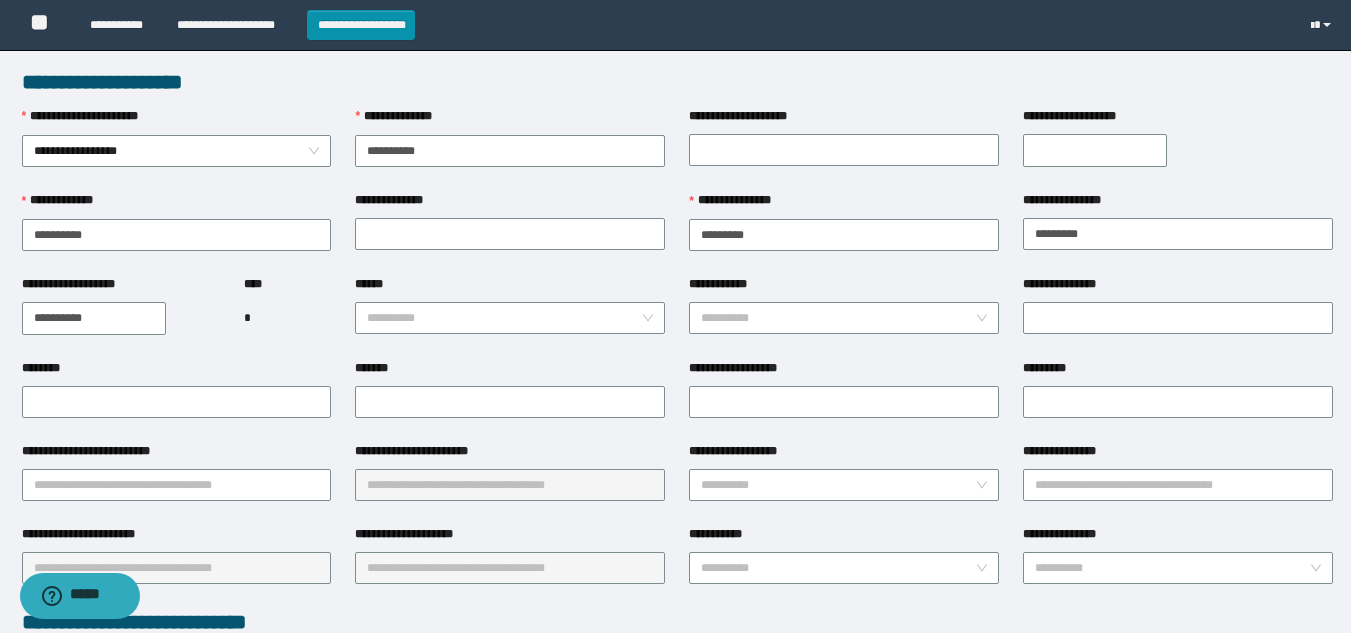 click on "**********" at bounding box center (94, 318) 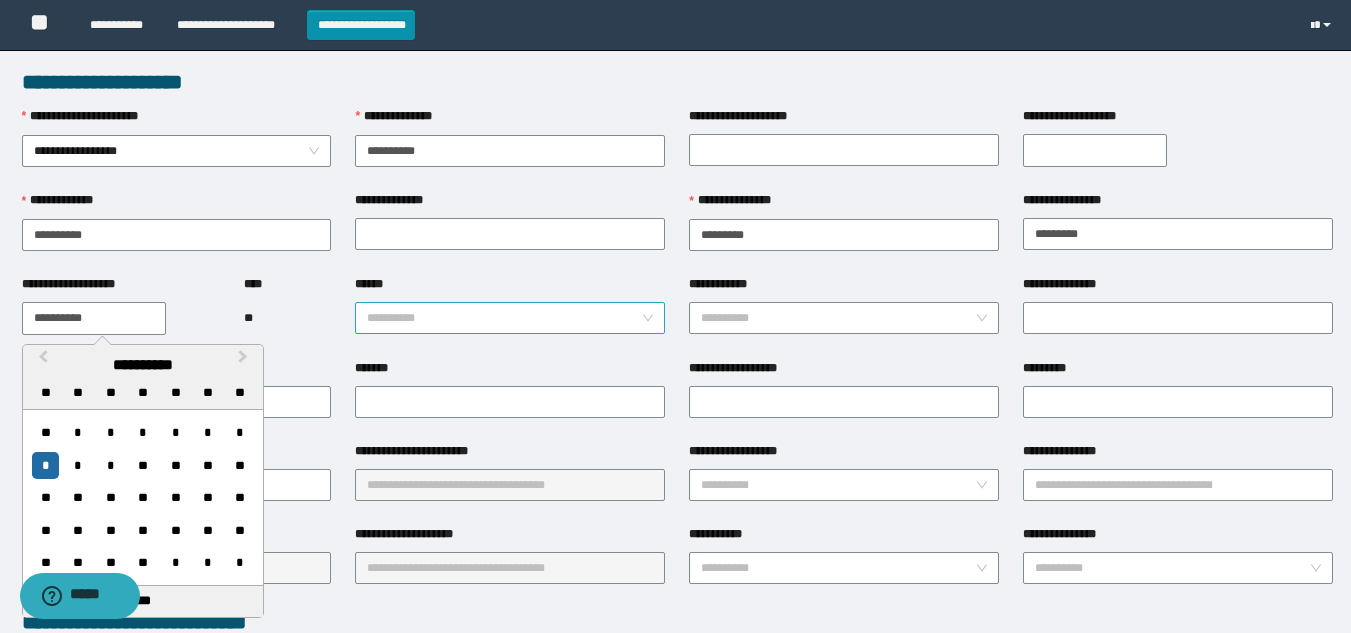 type on "**********" 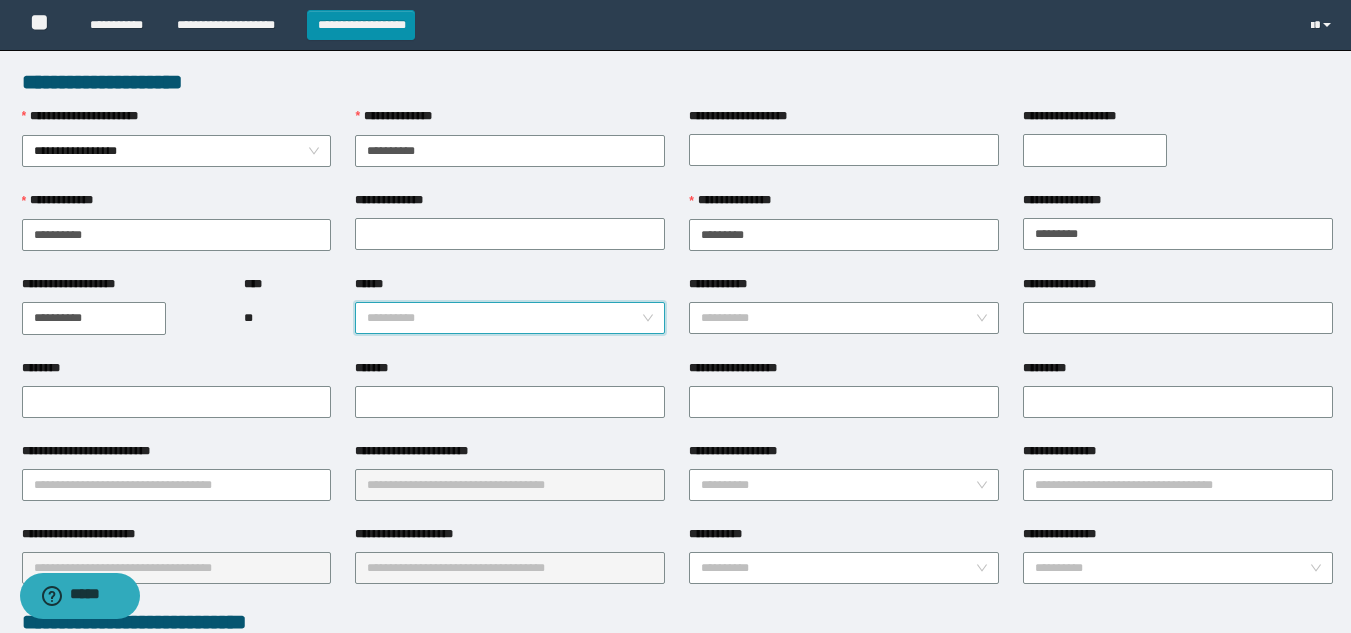 click on "******" at bounding box center [504, 318] 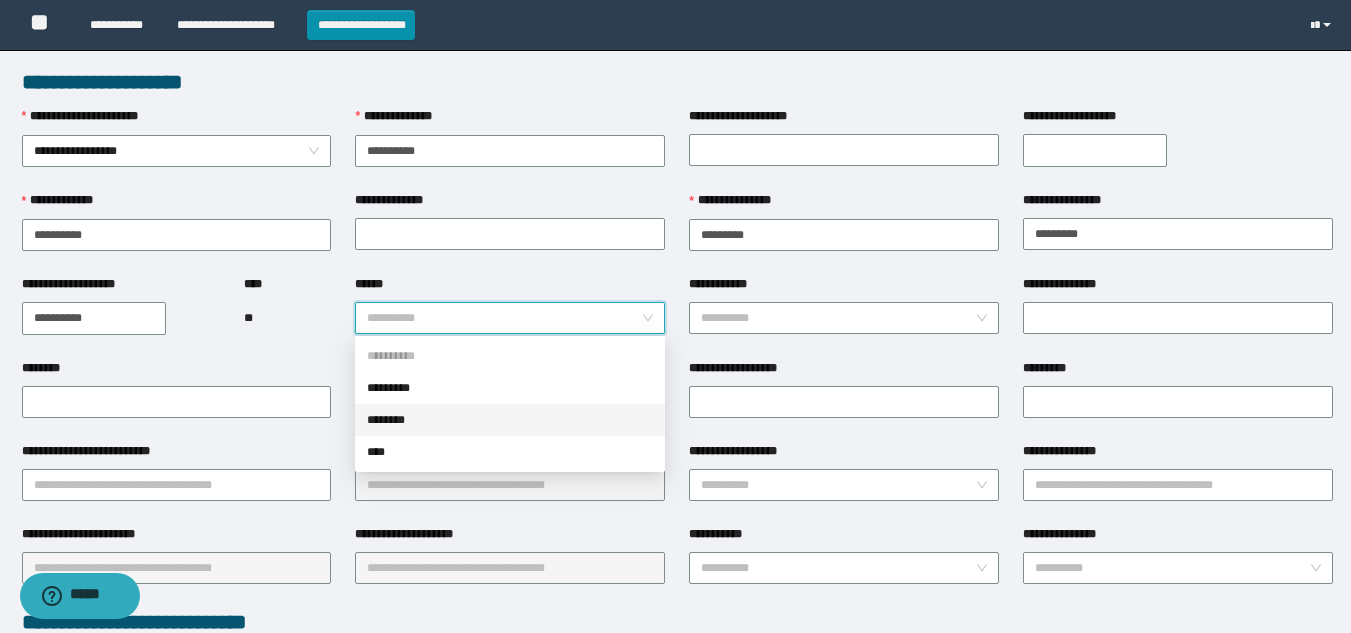 click on "********" at bounding box center (510, 420) 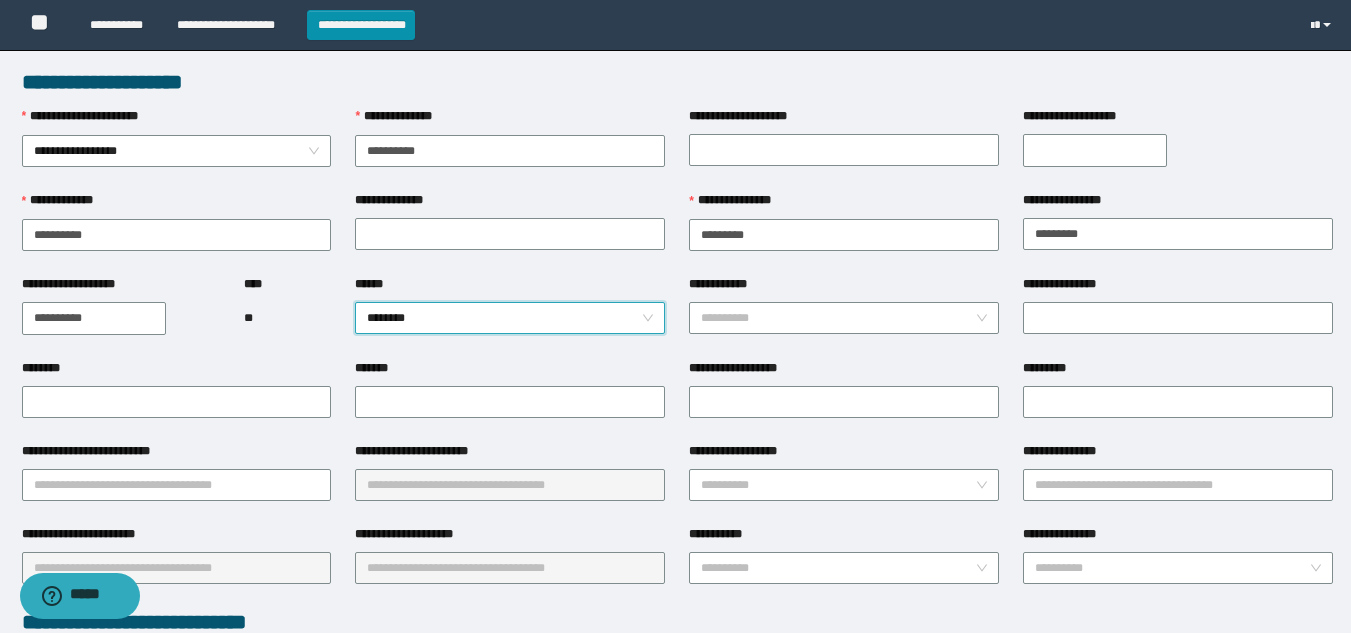 scroll, scrollTop: 200, scrollLeft: 0, axis: vertical 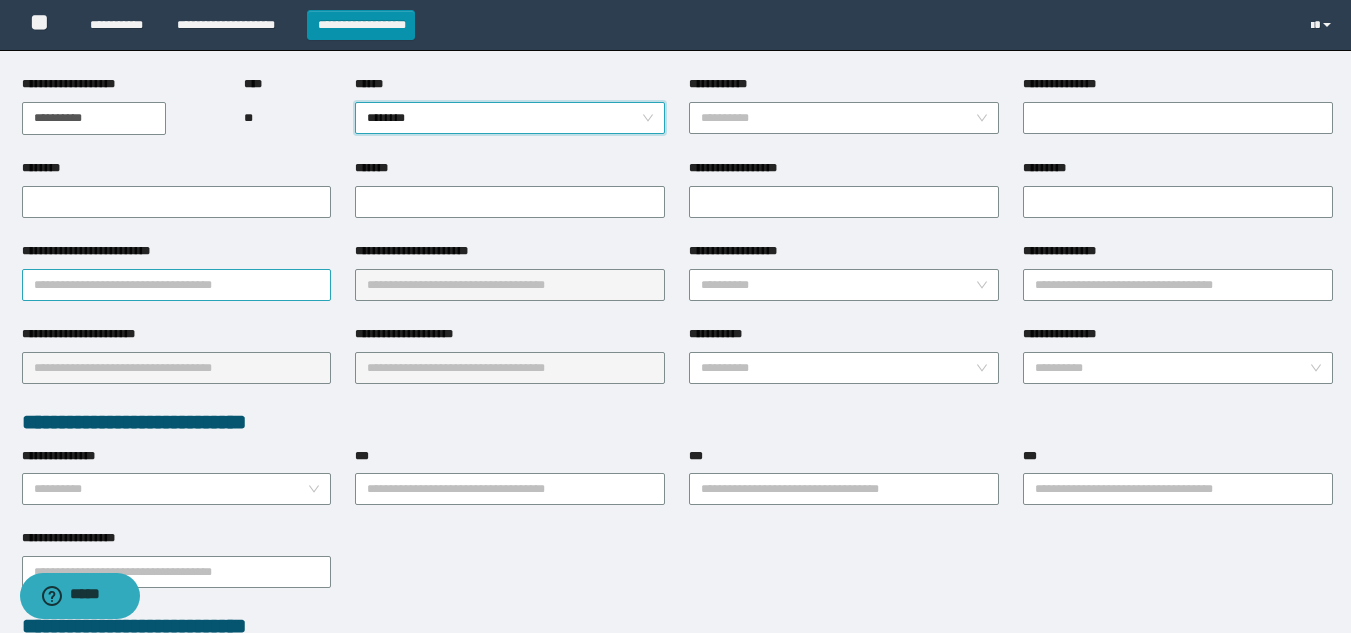 click on "**********" at bounding box center [177, 285] 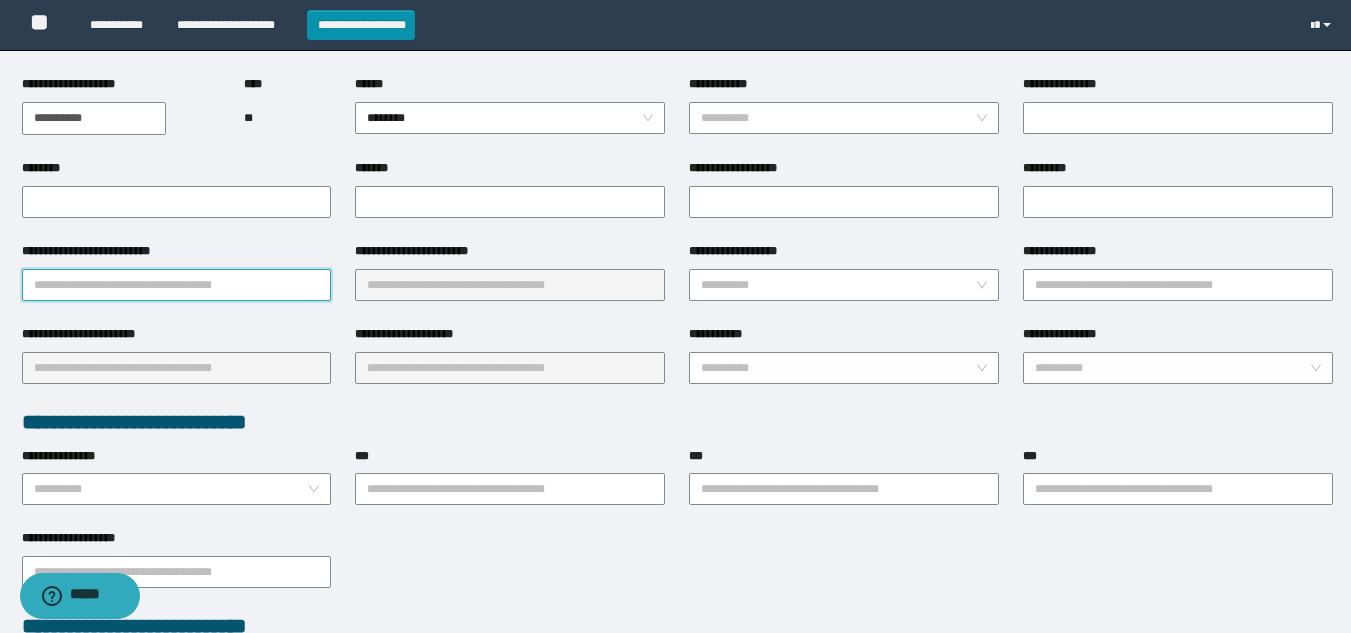 type on "*" 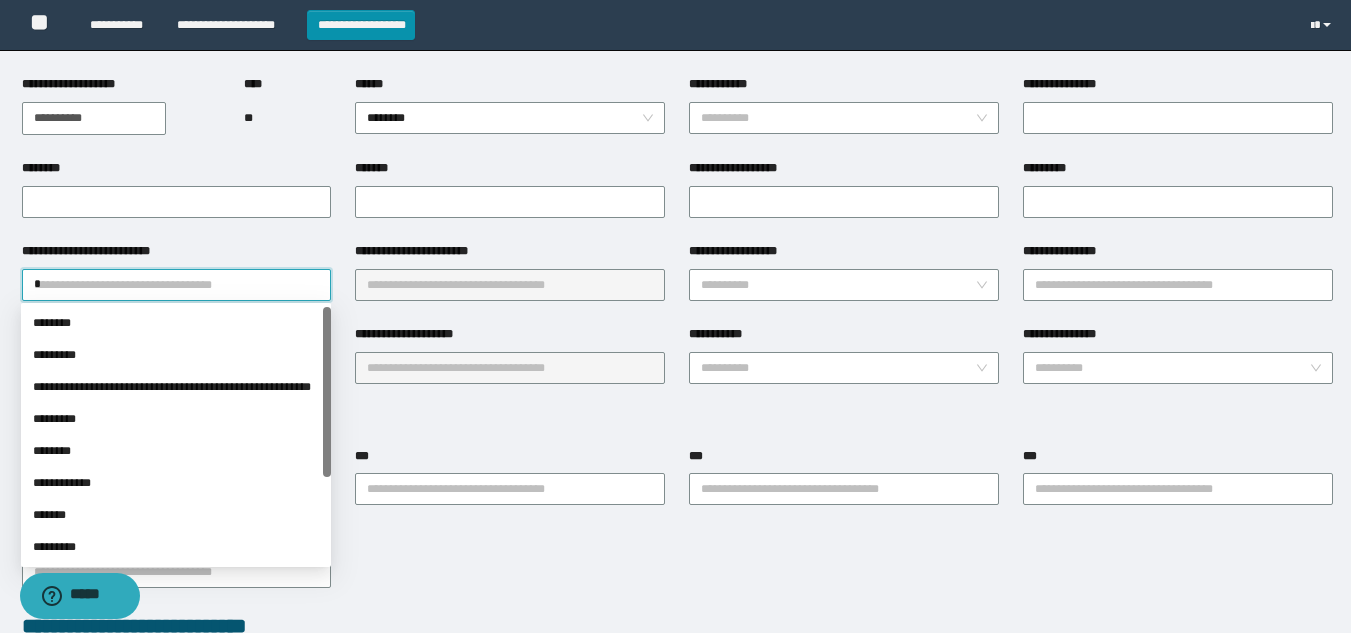 type on "**" 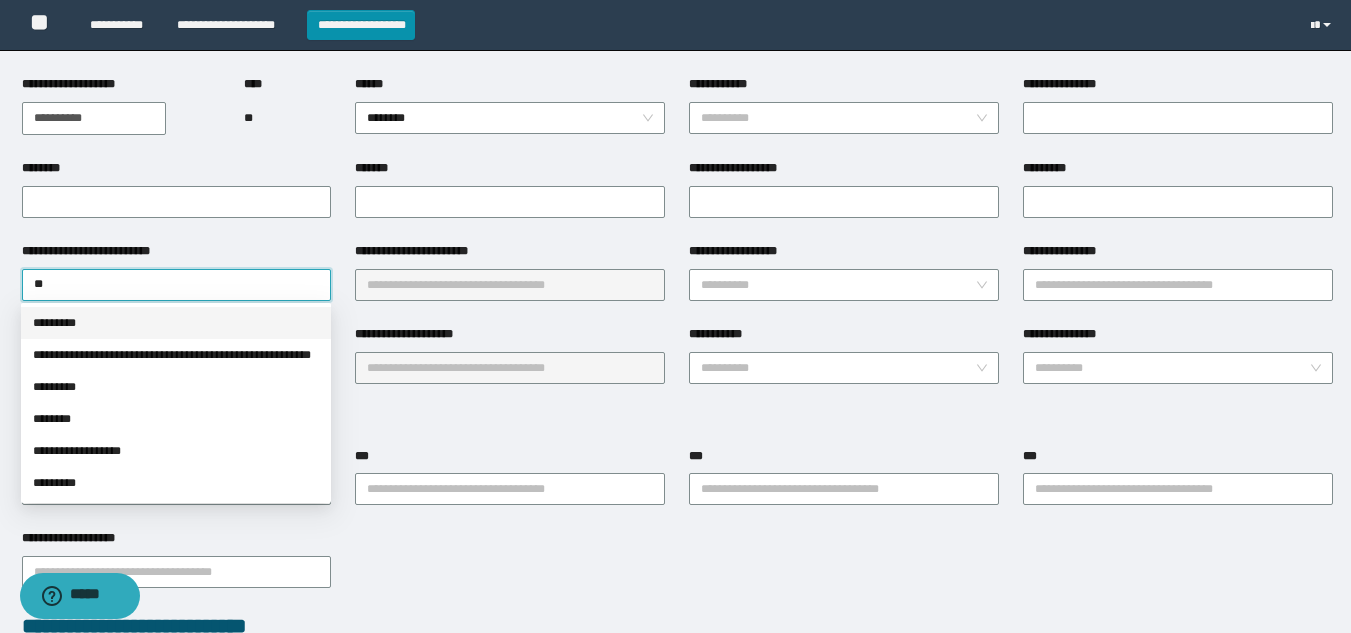 click on "*********" at bounding box center (176, 323) 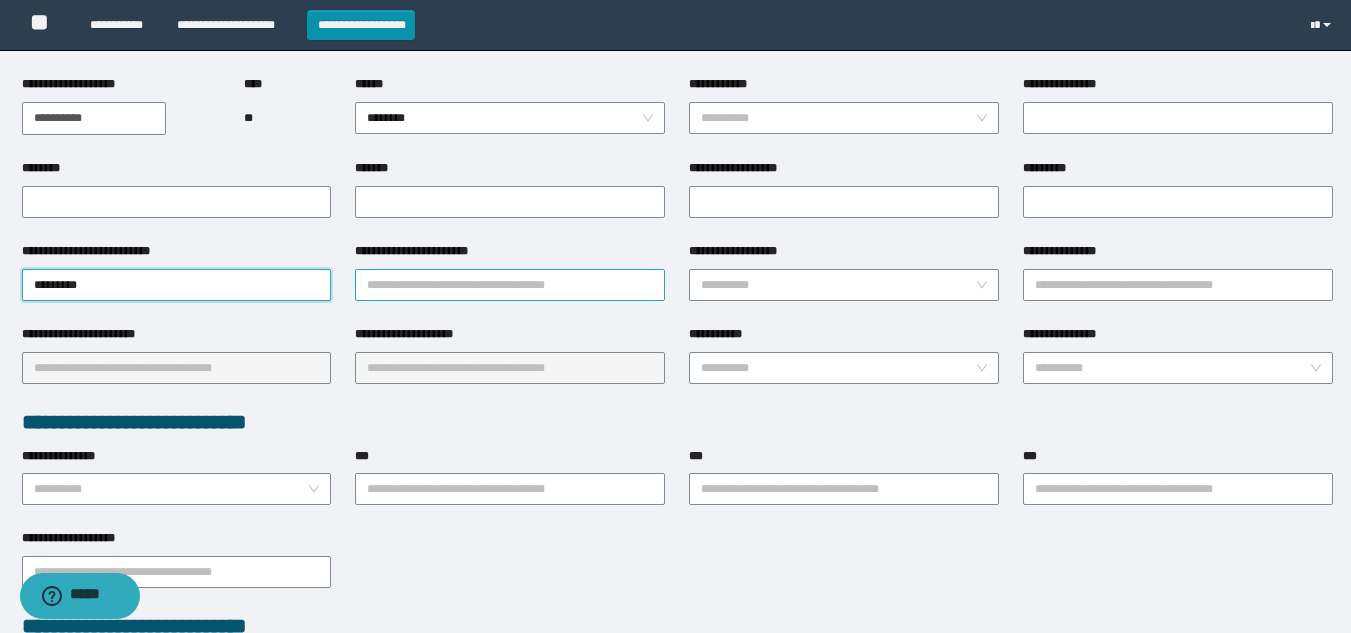 click on "**********" at bounding box center [510, 285] 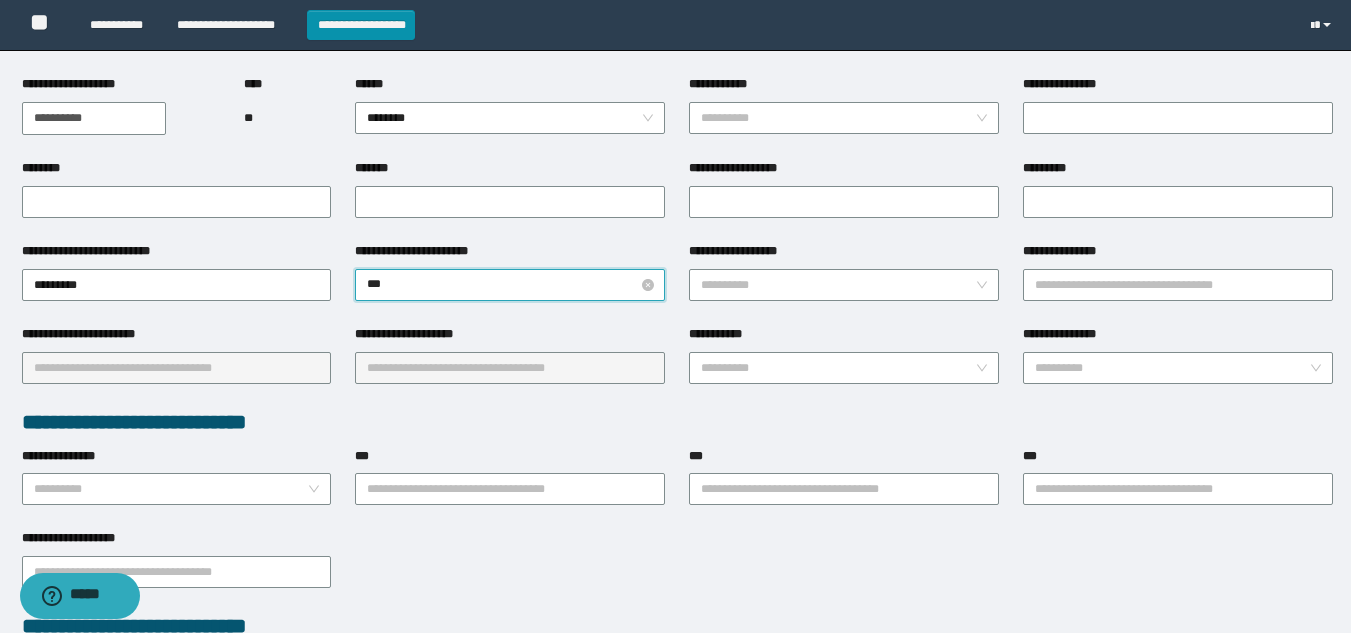 type on "****" 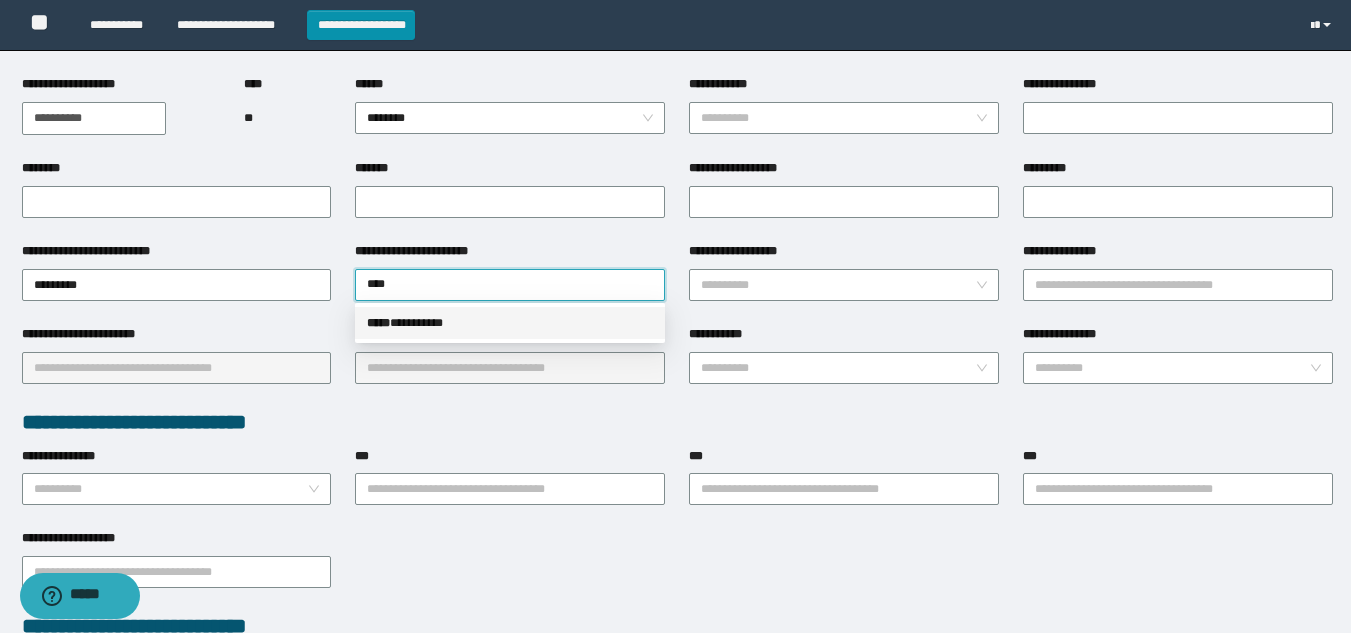 click on "***** * ********" at bounding box center (510, 323) 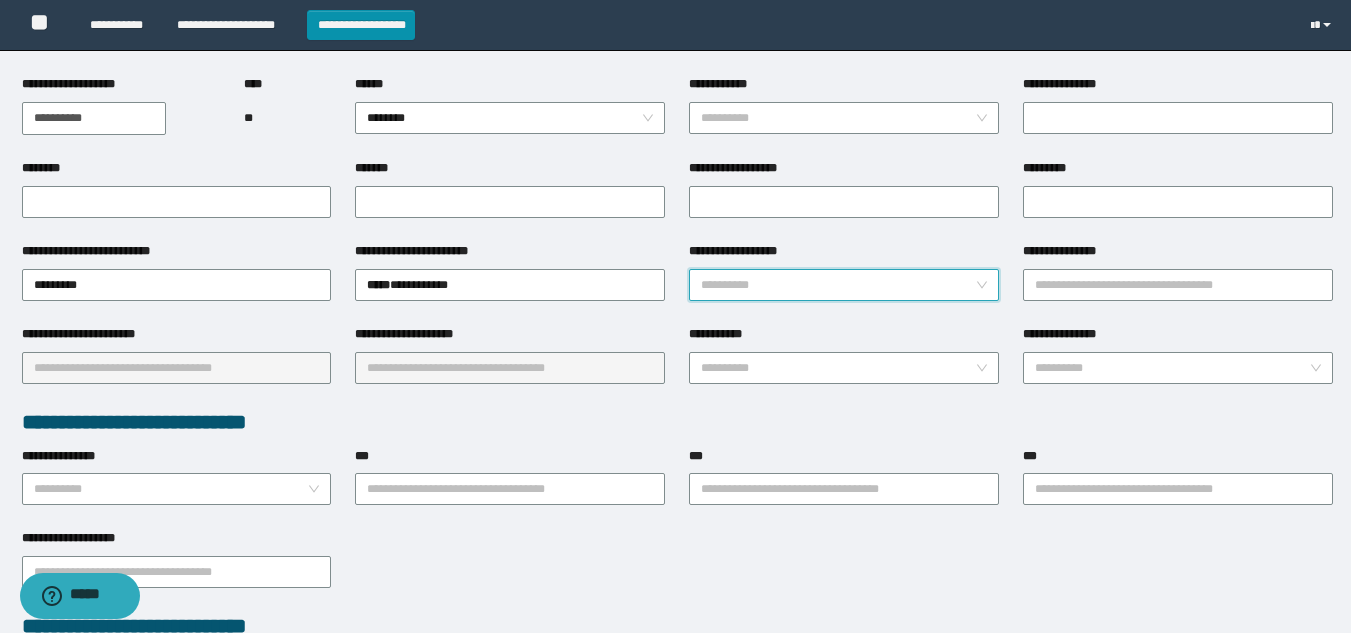 click on "**********" at bounding box center (838, 285) 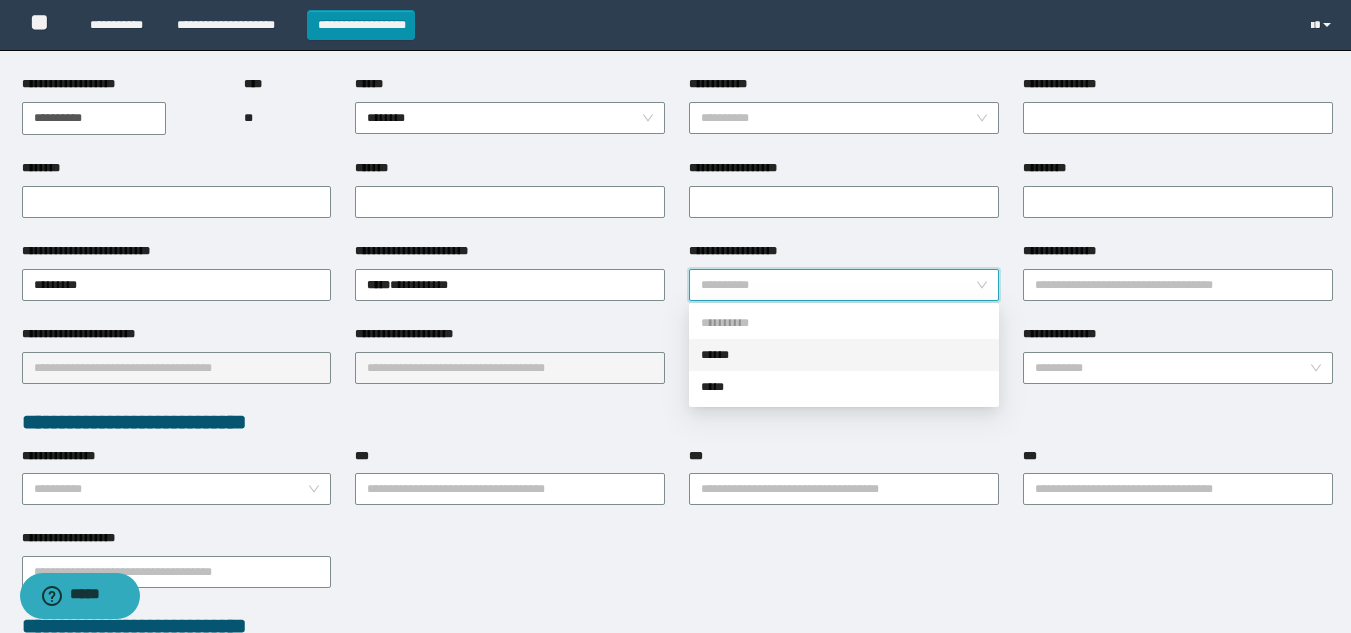click on "******" at bounding box center (844, 355) 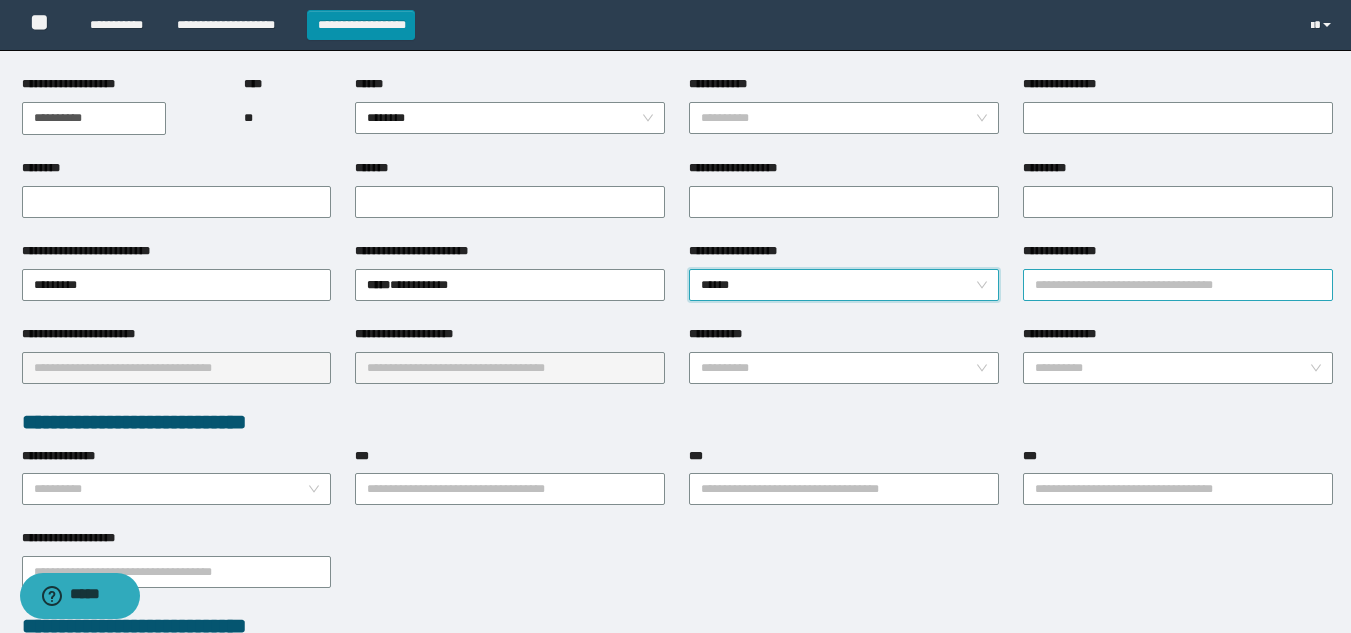 click on "**********" at bounding box center (1178, 285) 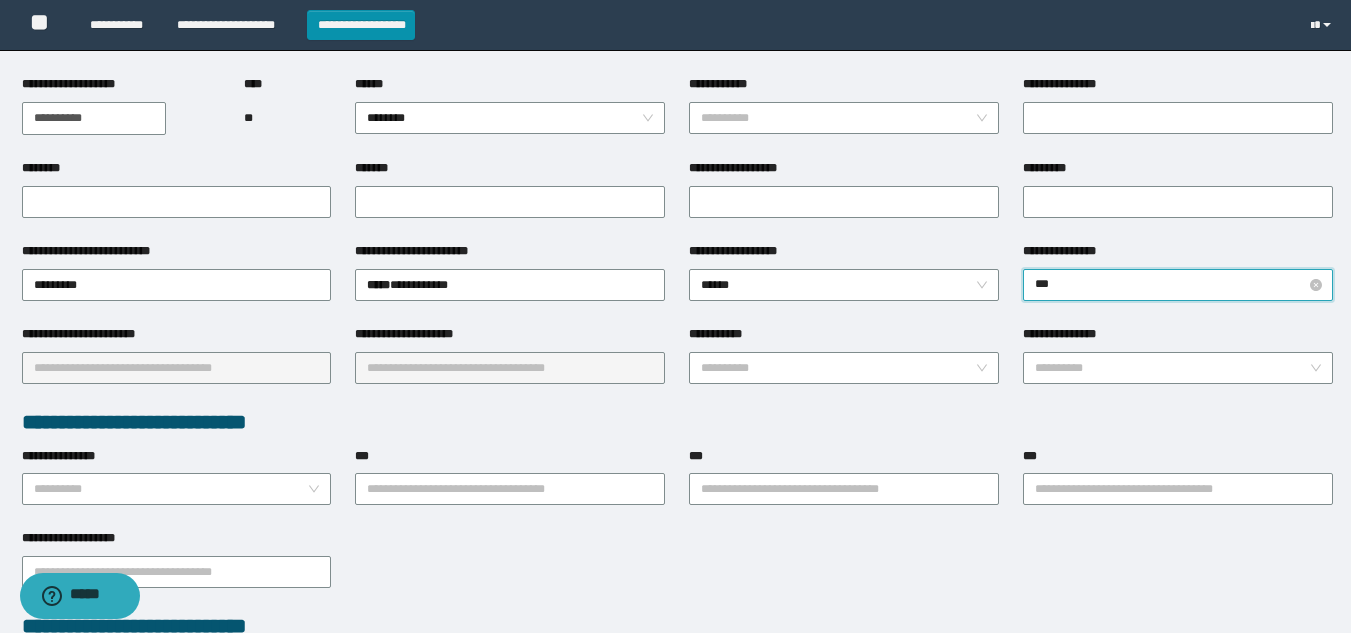 type on "****" 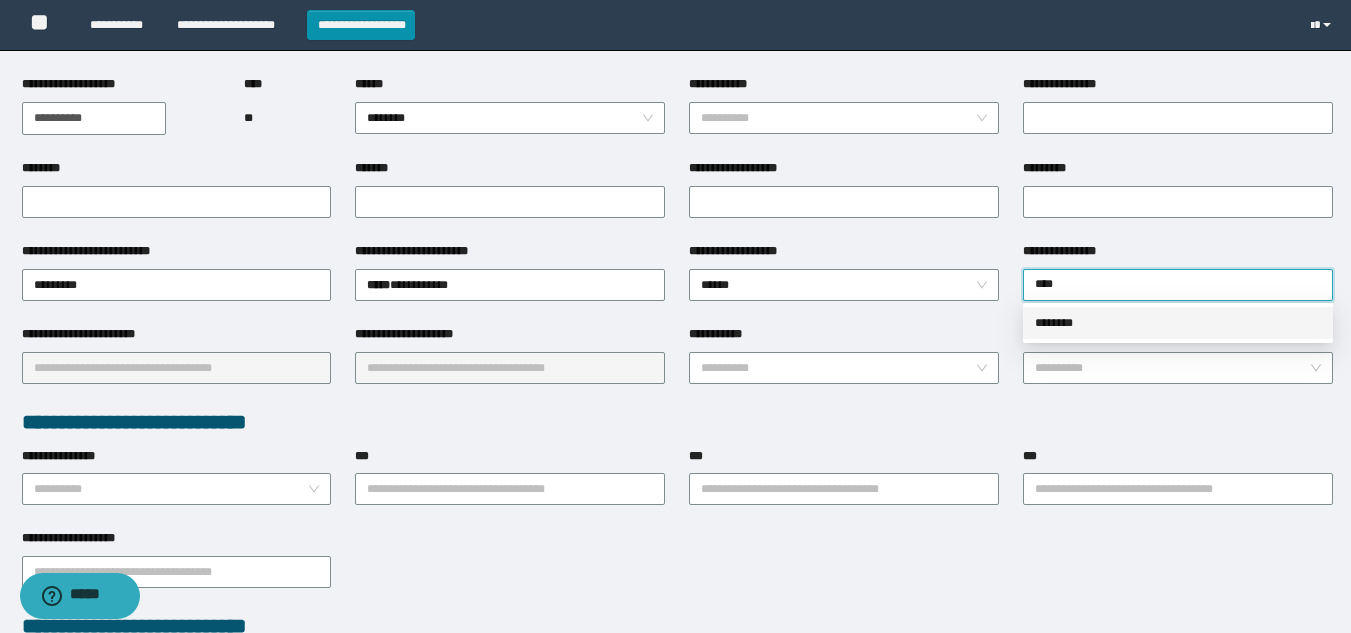 click on "********" at bounding box center [1178, 323] 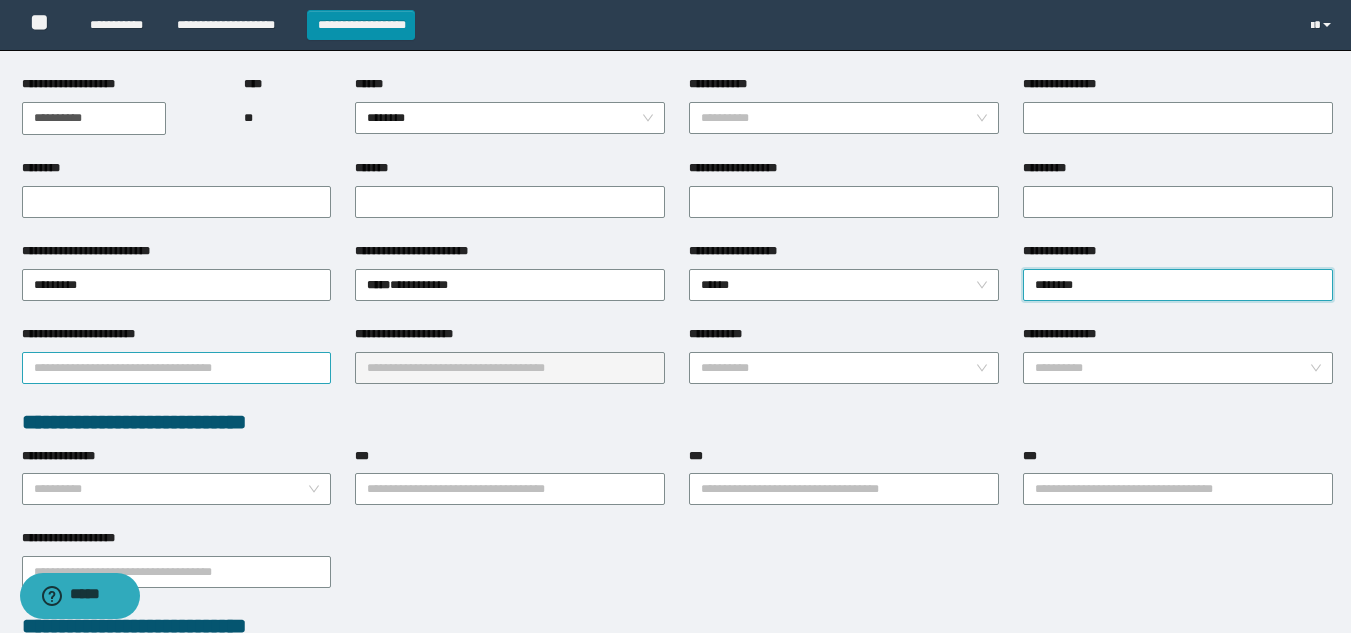 click on "**********" at bounding box center (177, 368) 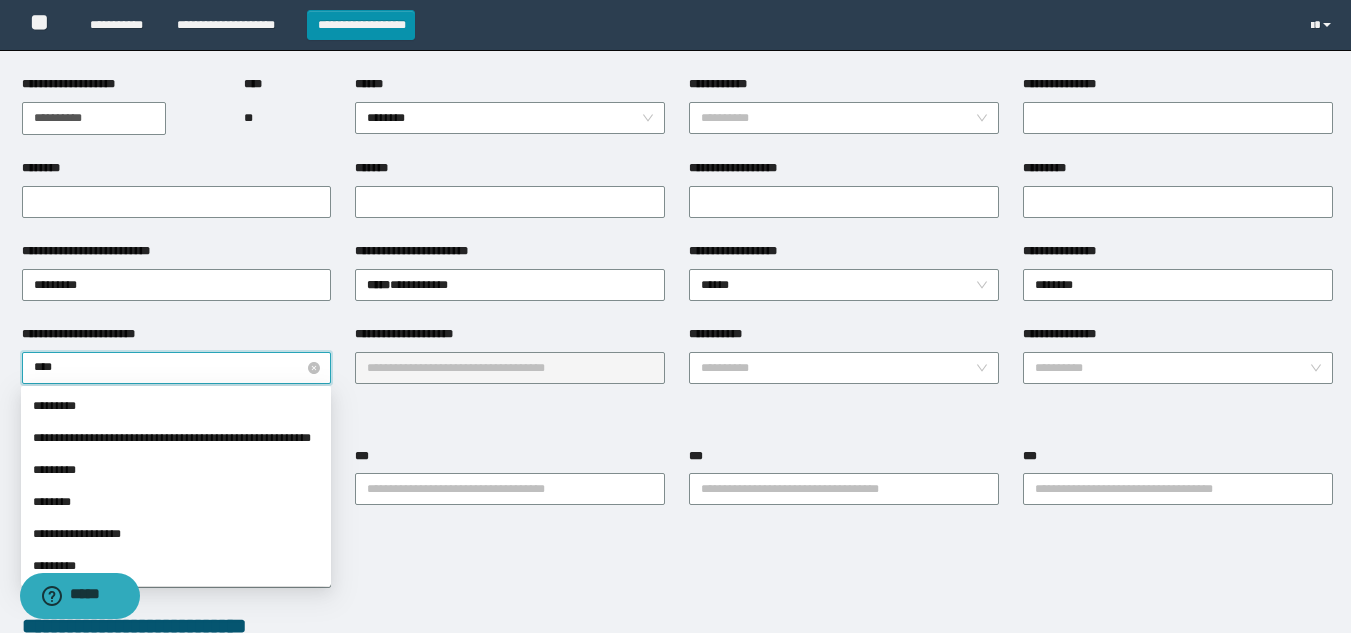 type on "*****" 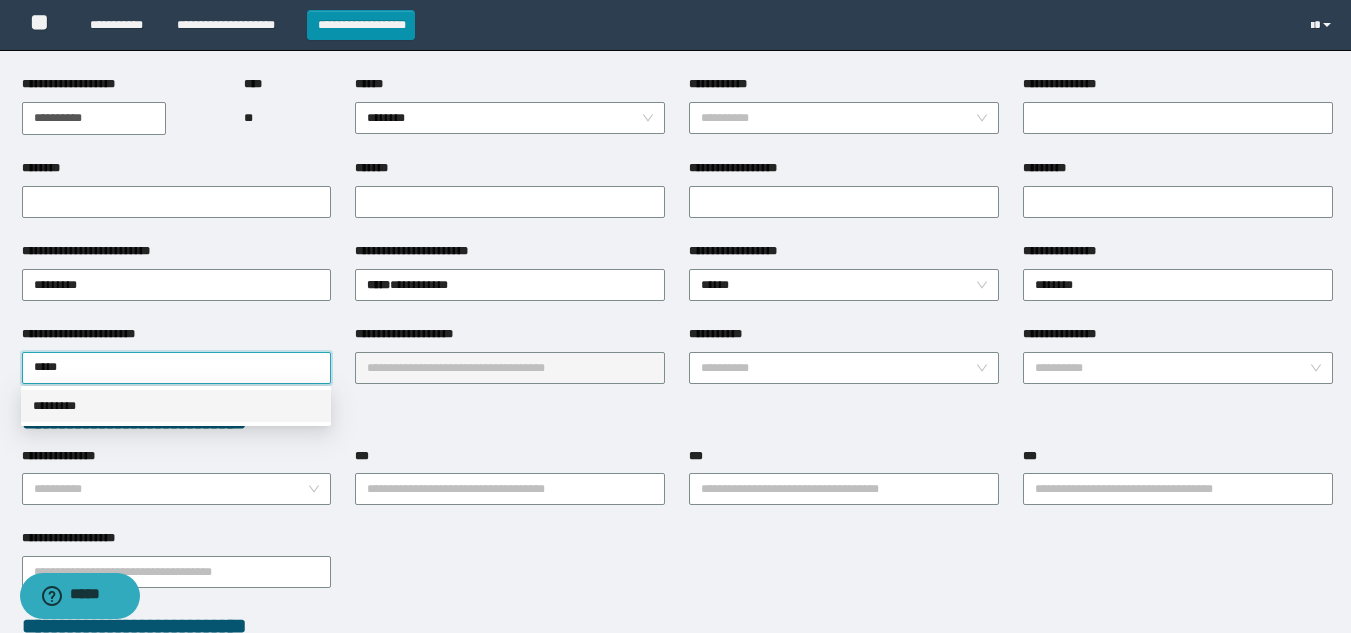 click on "*********" at bounding box center [176, 406] 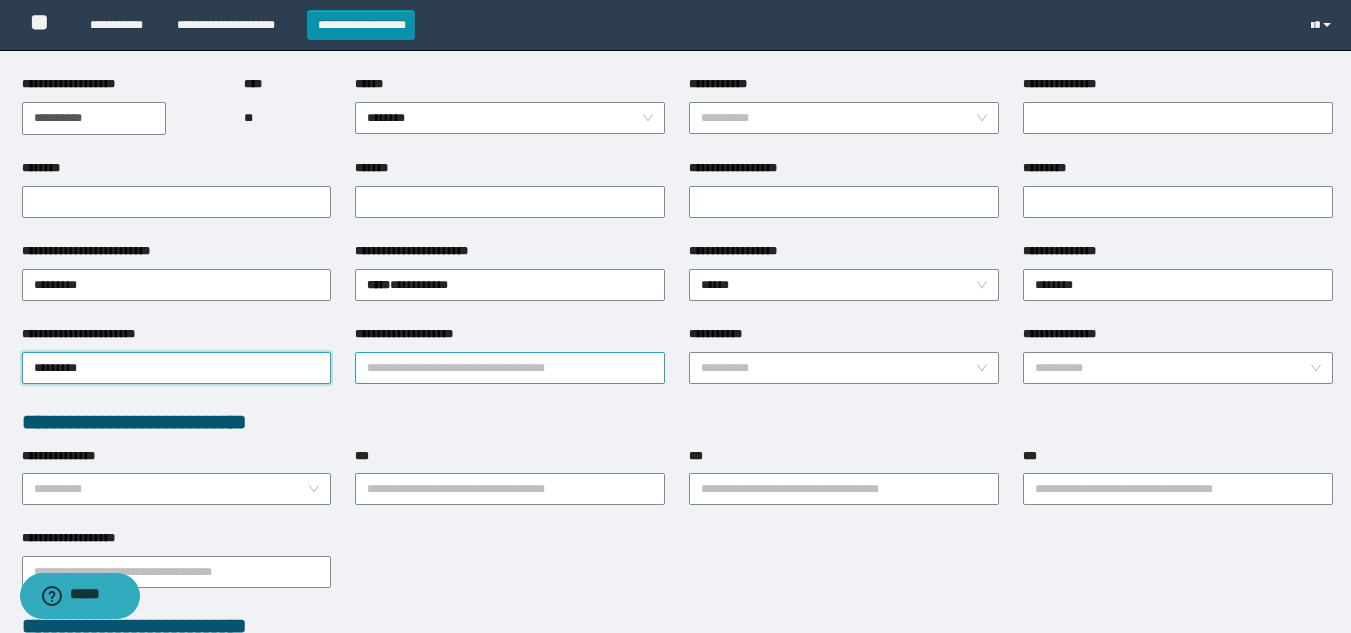 click on "**********" at bounding box center [510, 368] 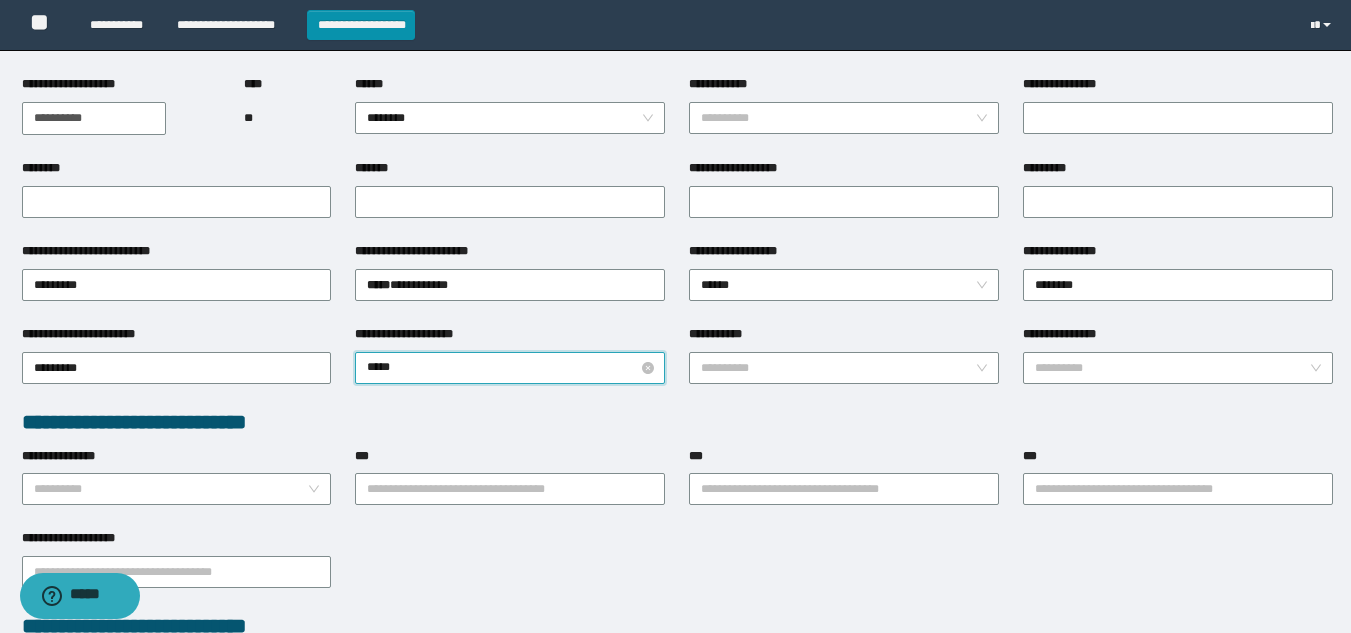 type on "******" 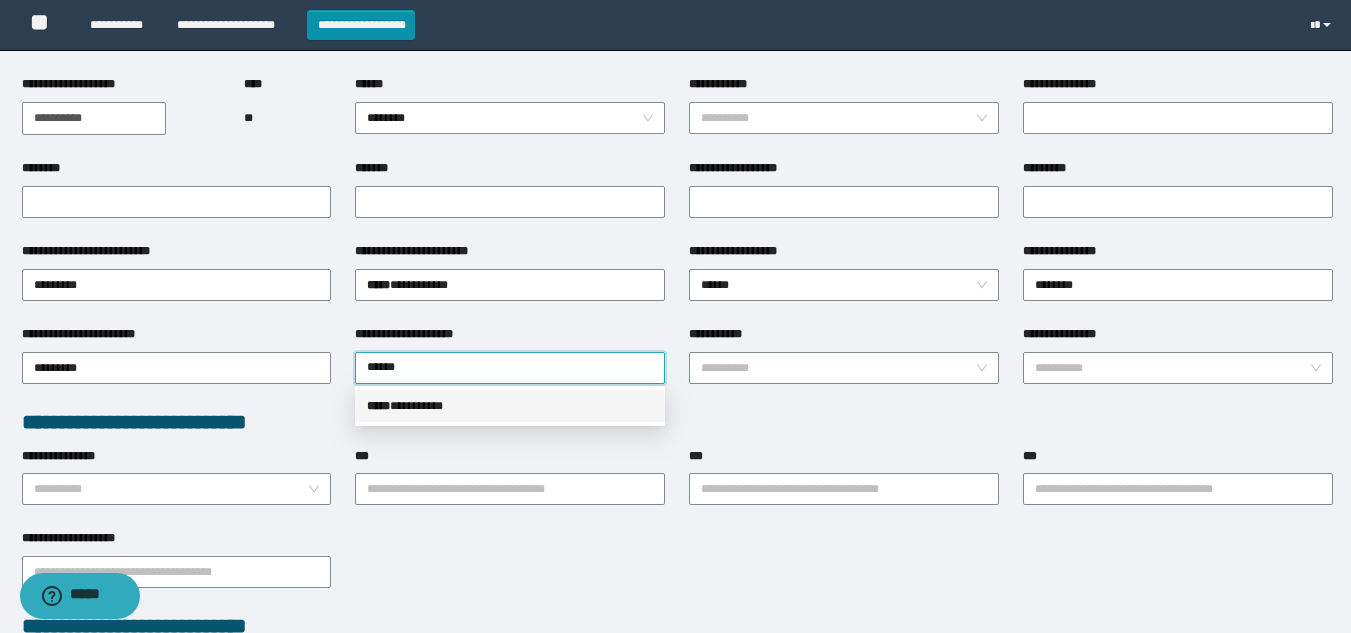 click on "***** * ********" at bounding box center (510, 406) 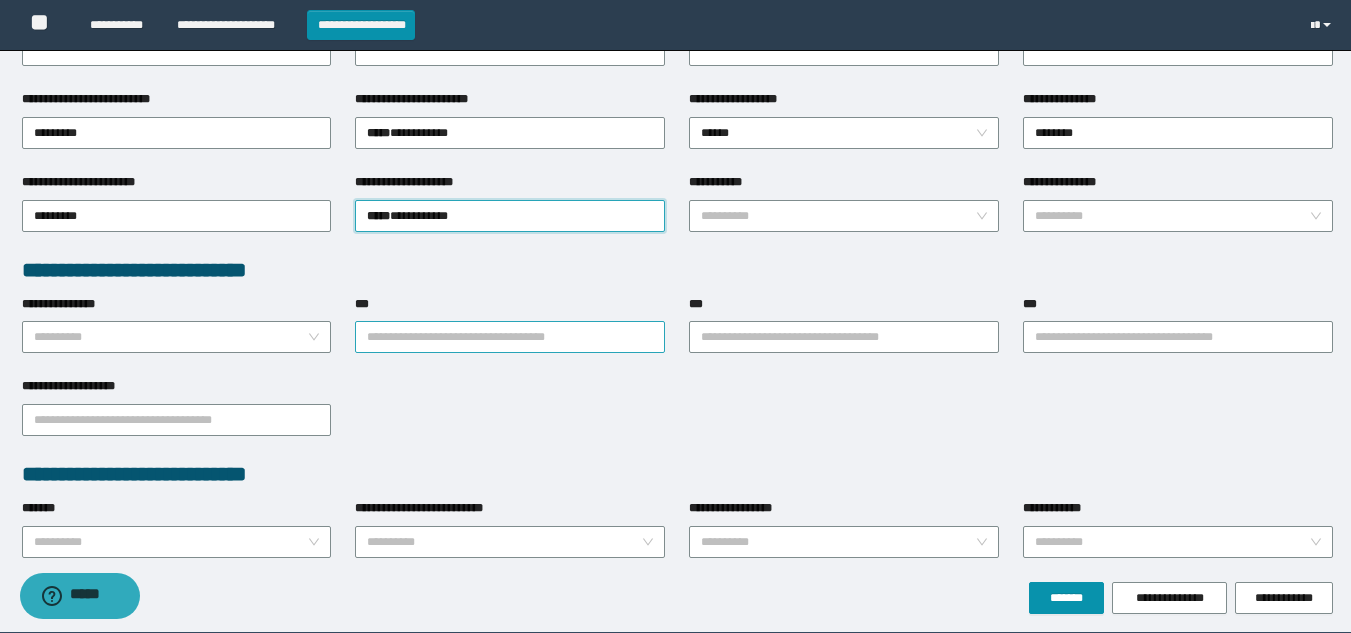 scroll, scrollTop: 400, scrollLeft: 0, axis: vertical 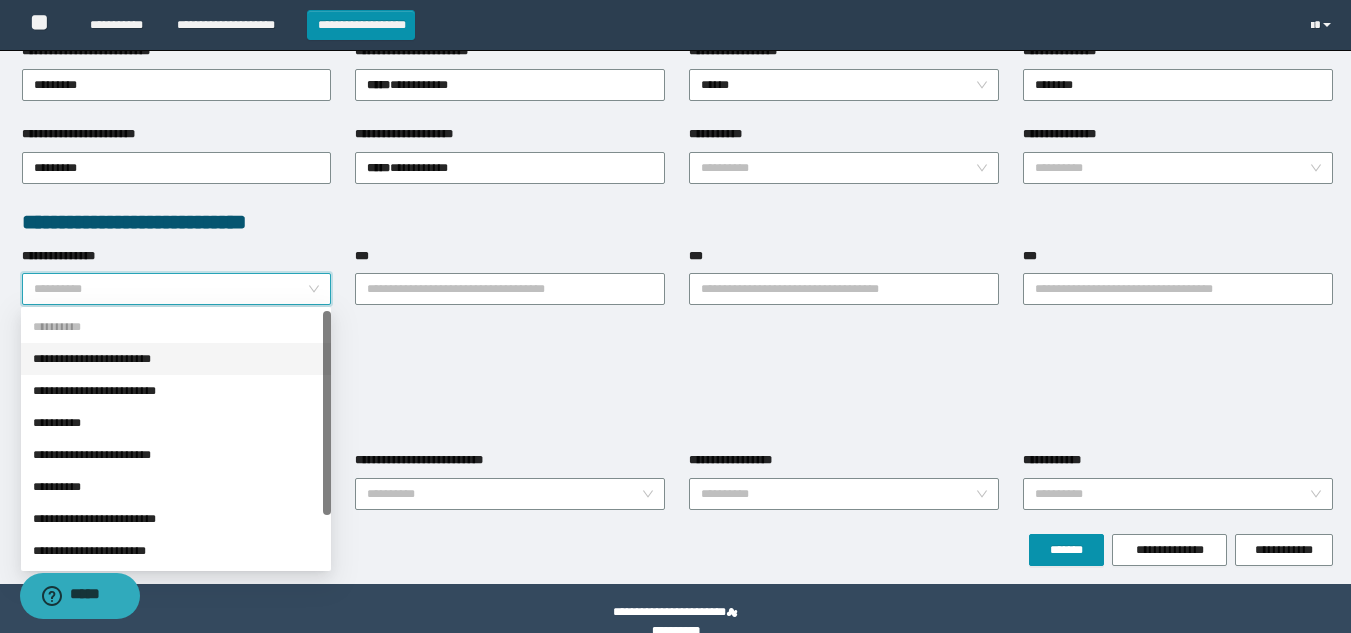 drag, startPoint x: 144, startPoint y: 284, endPoint x: 133, endPoint y: 305, distance: 23.70654 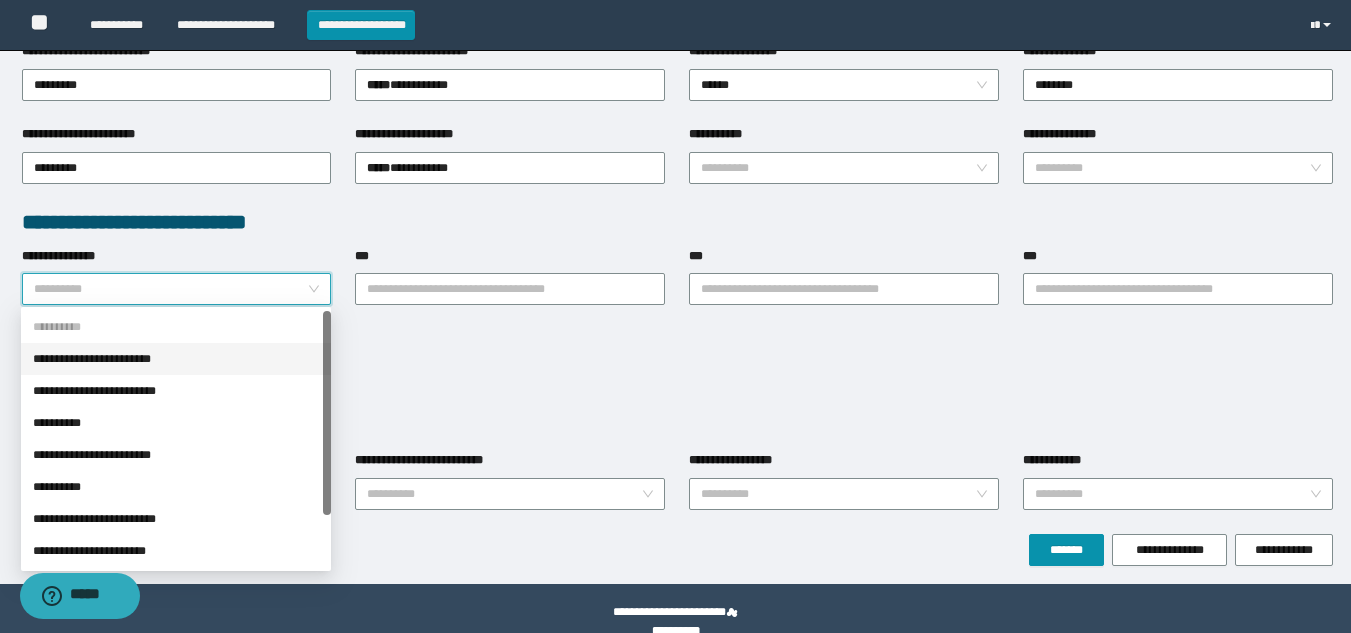 click on "**********" at bounding box center [176, 359] 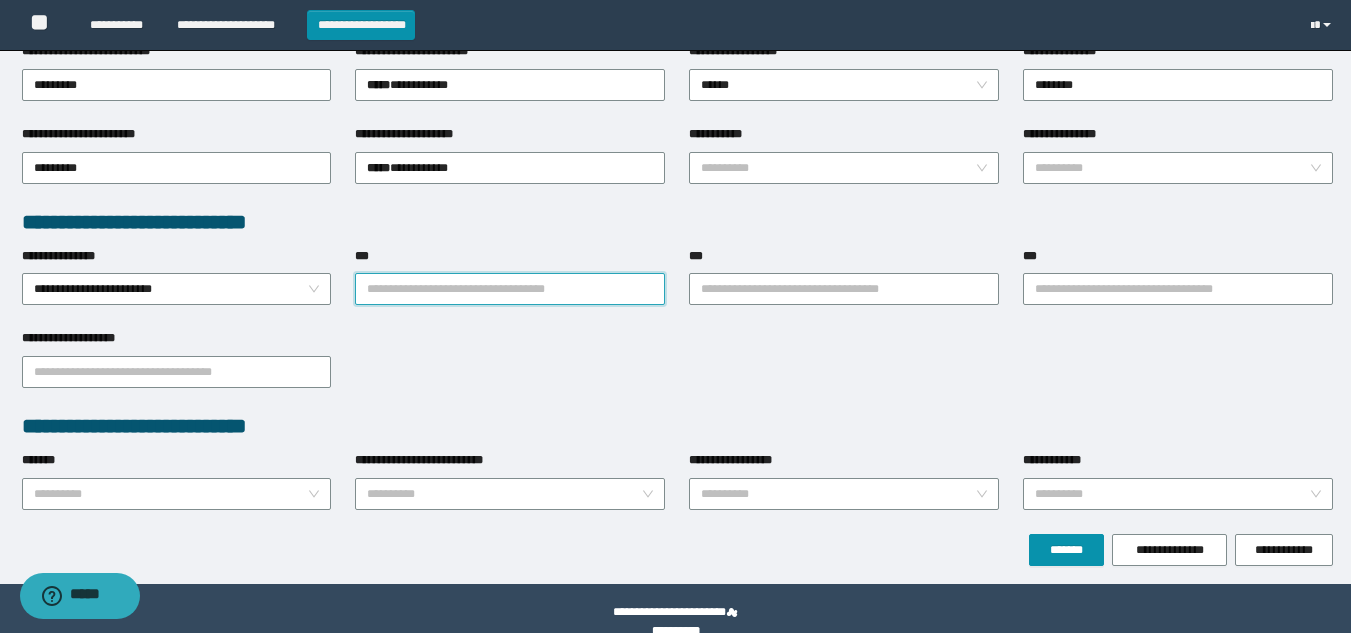 click on "***" at bounding box center [510, 289] 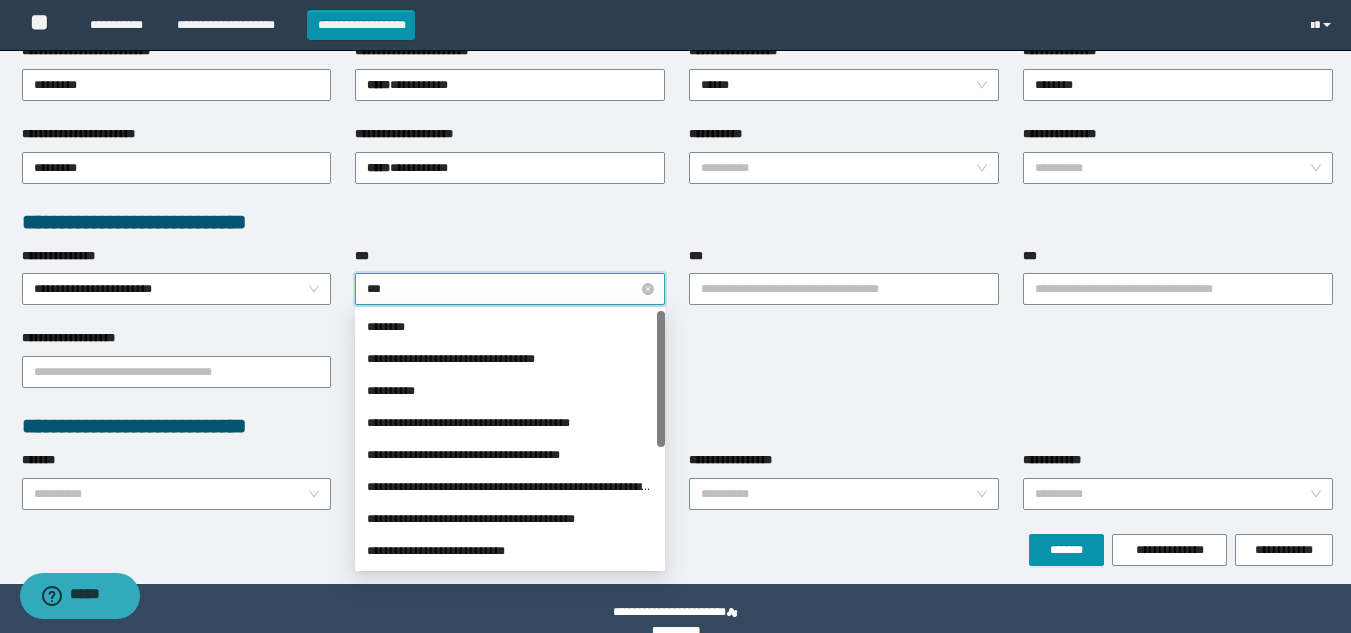 type on "****" 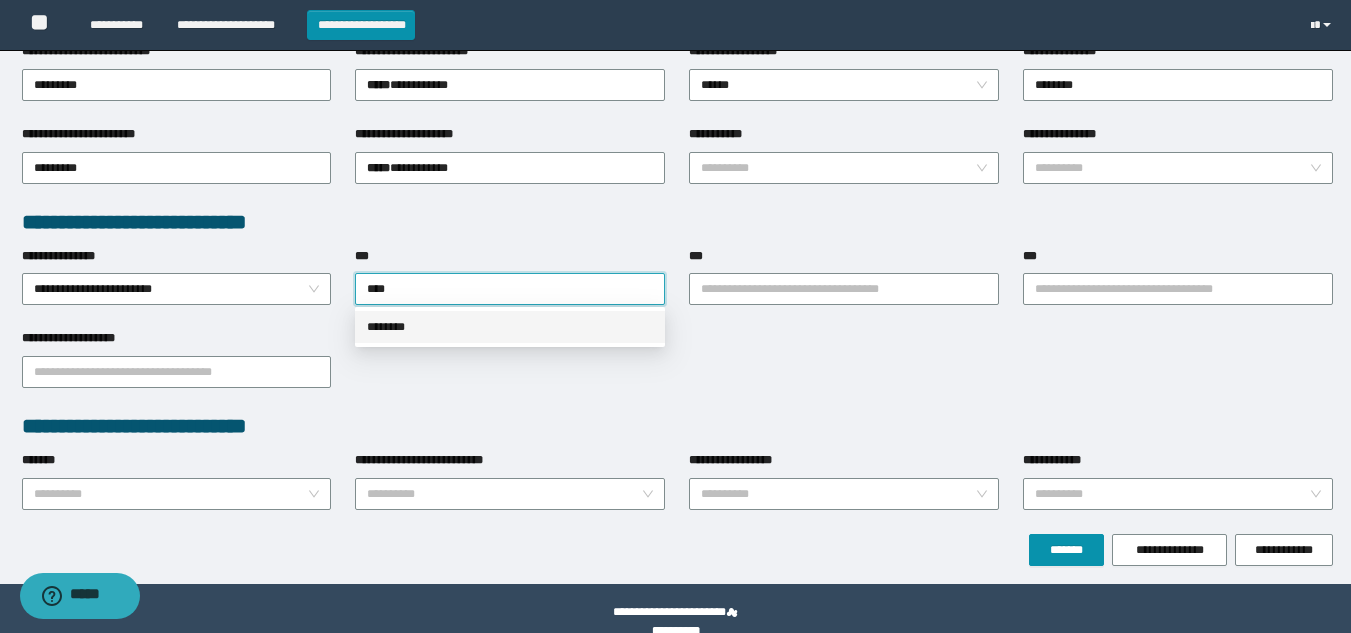 click on "********" at bounding box center [510, 327] 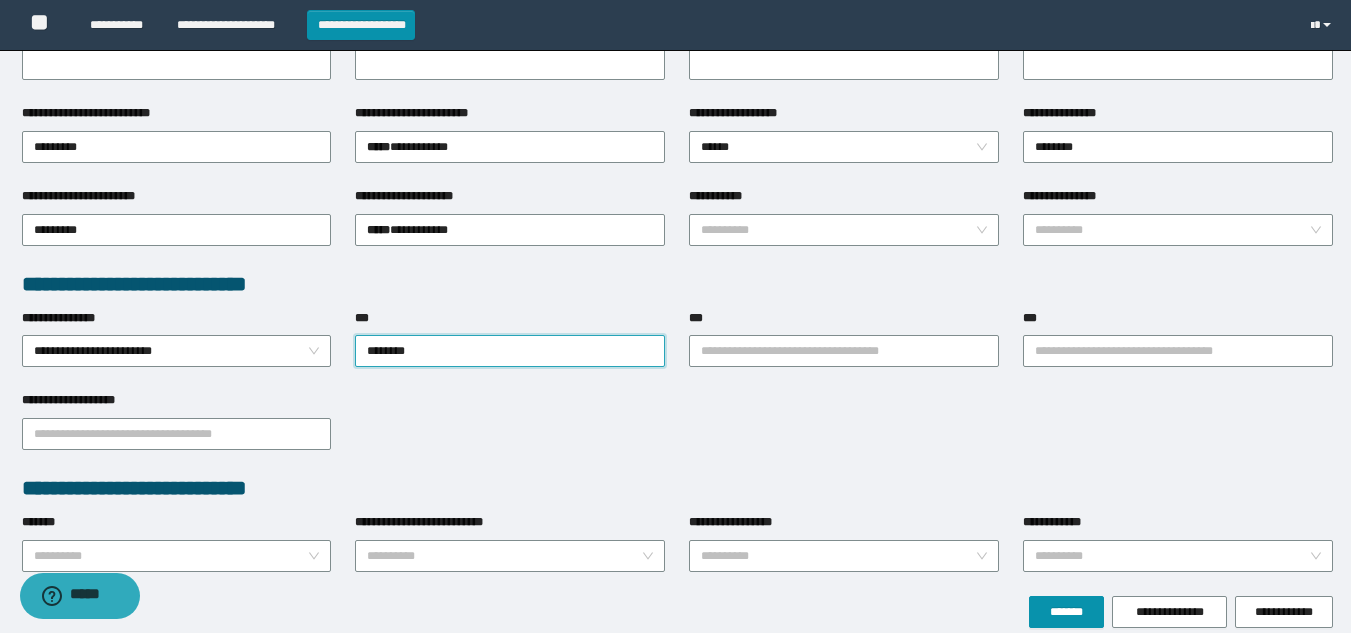 scroll, scrollTop: 428, scrollLeft: 0, axis: vertical 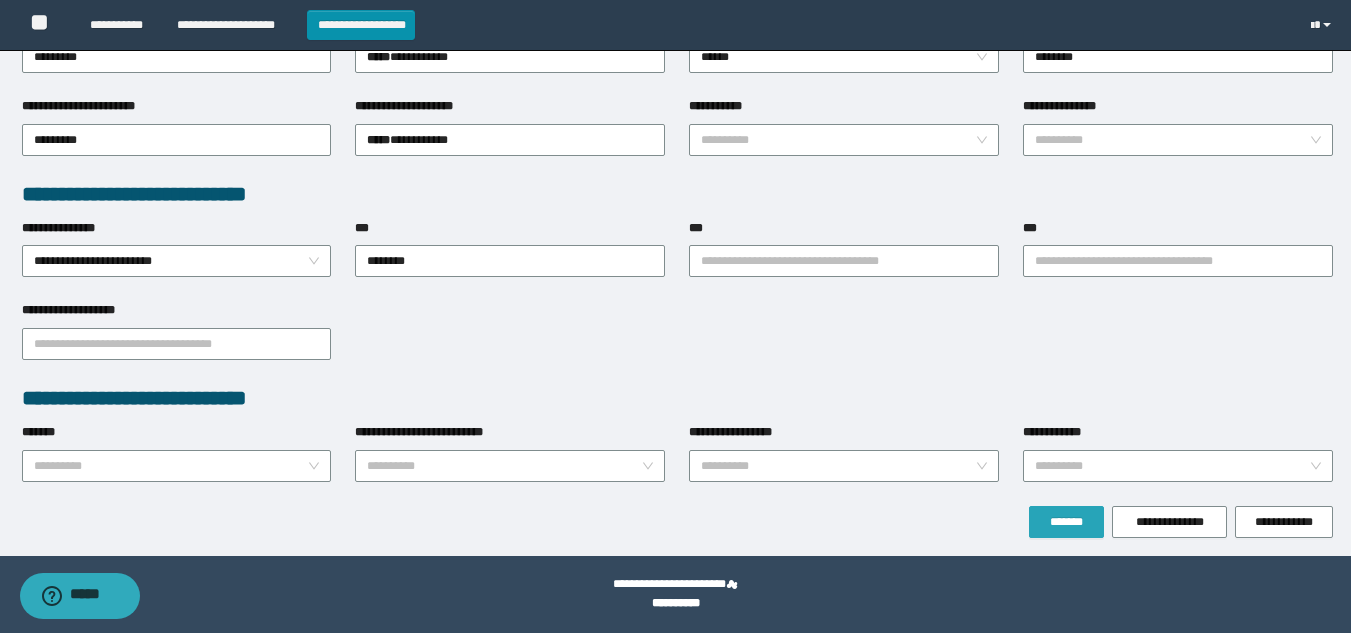 click on "*******" at bounding box center (1066, 522) 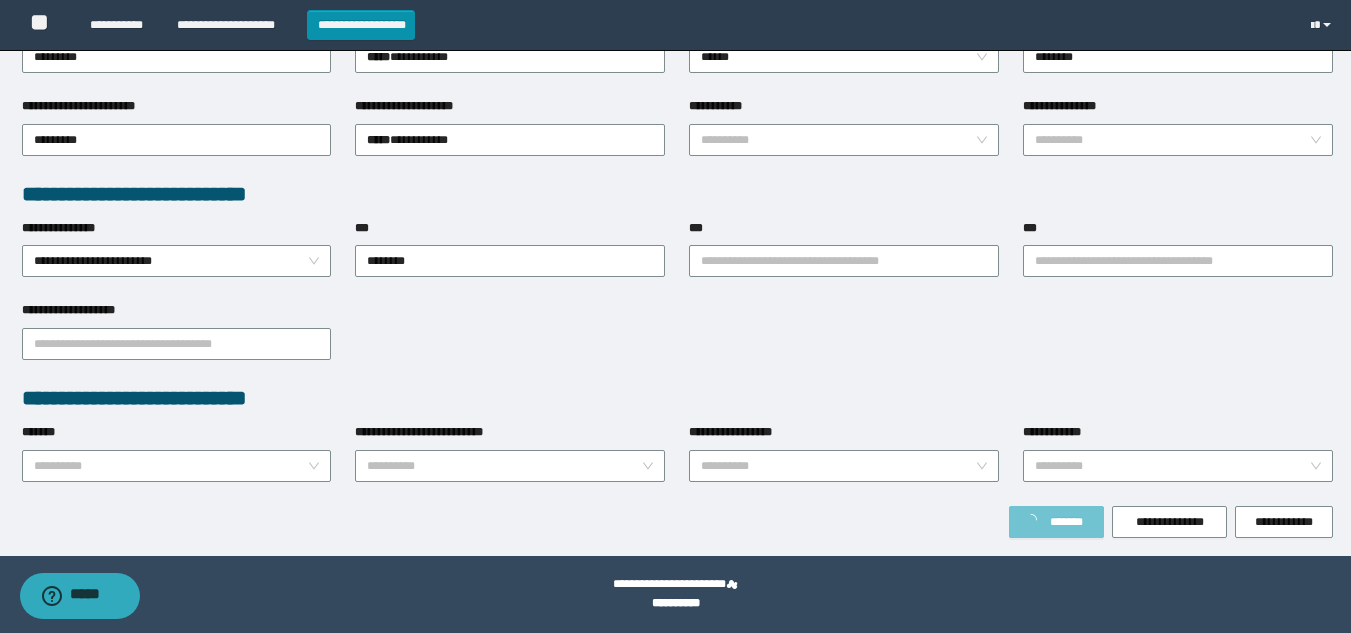 type on "*********" 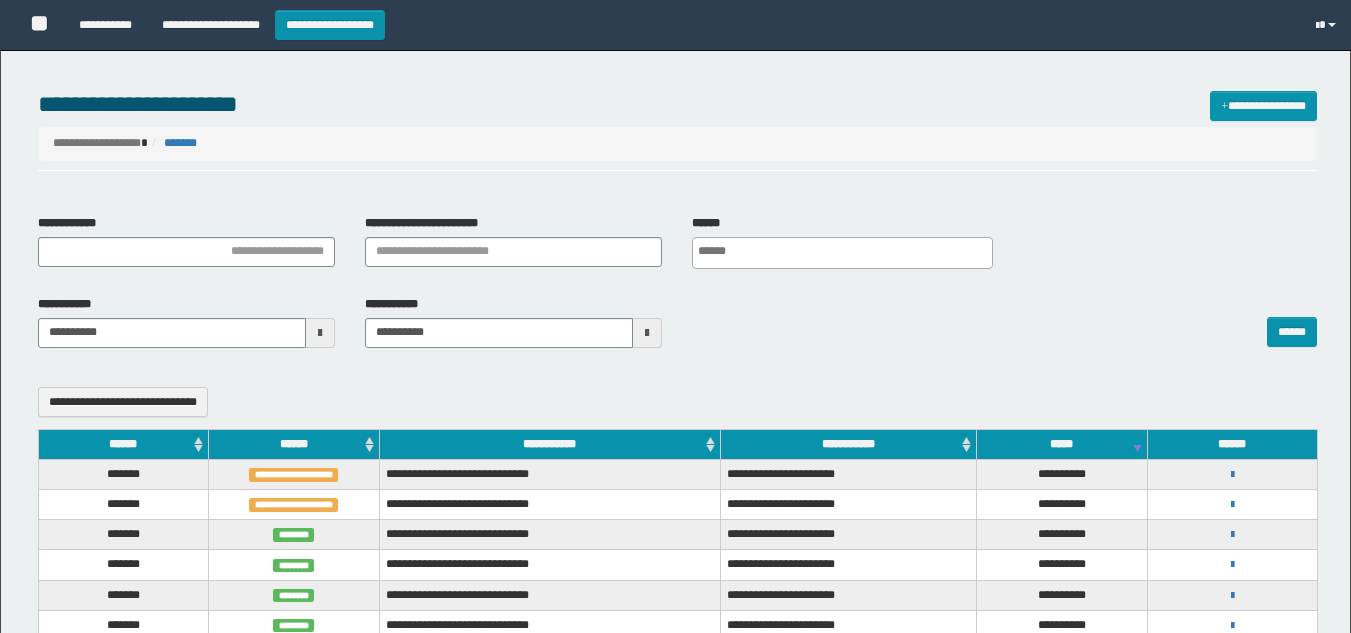 select 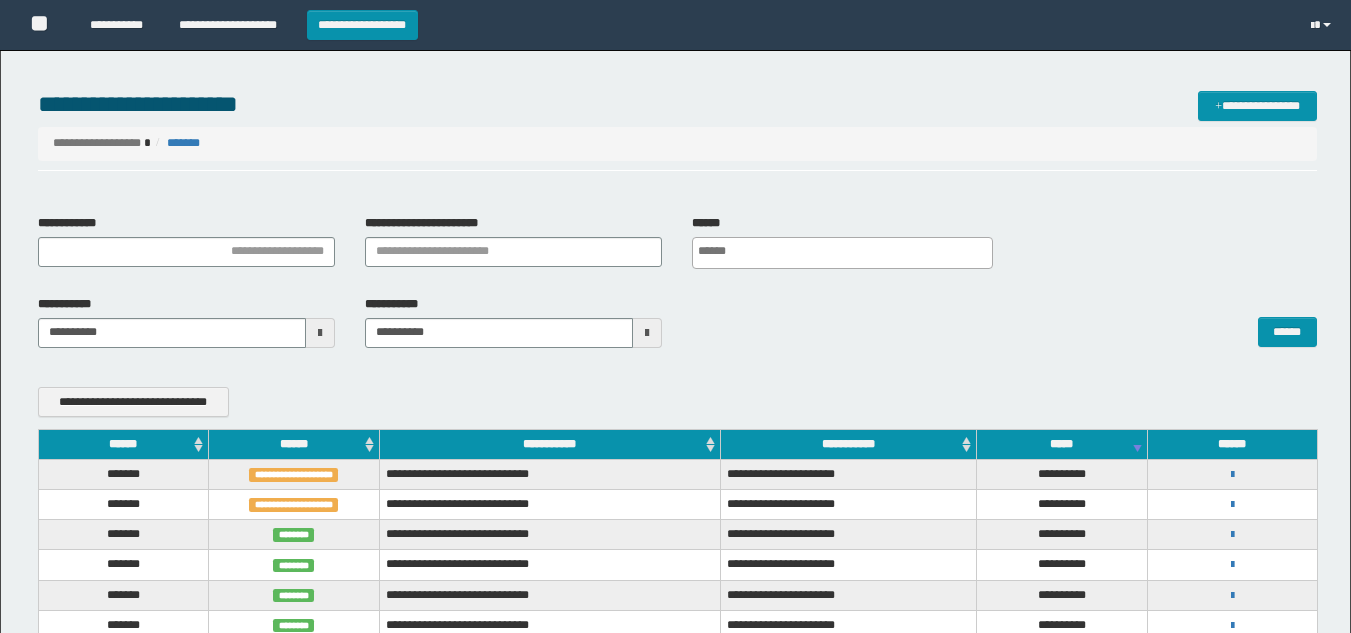 scroll, scrollTop: 0, scrollLeft: 0, axis: both 